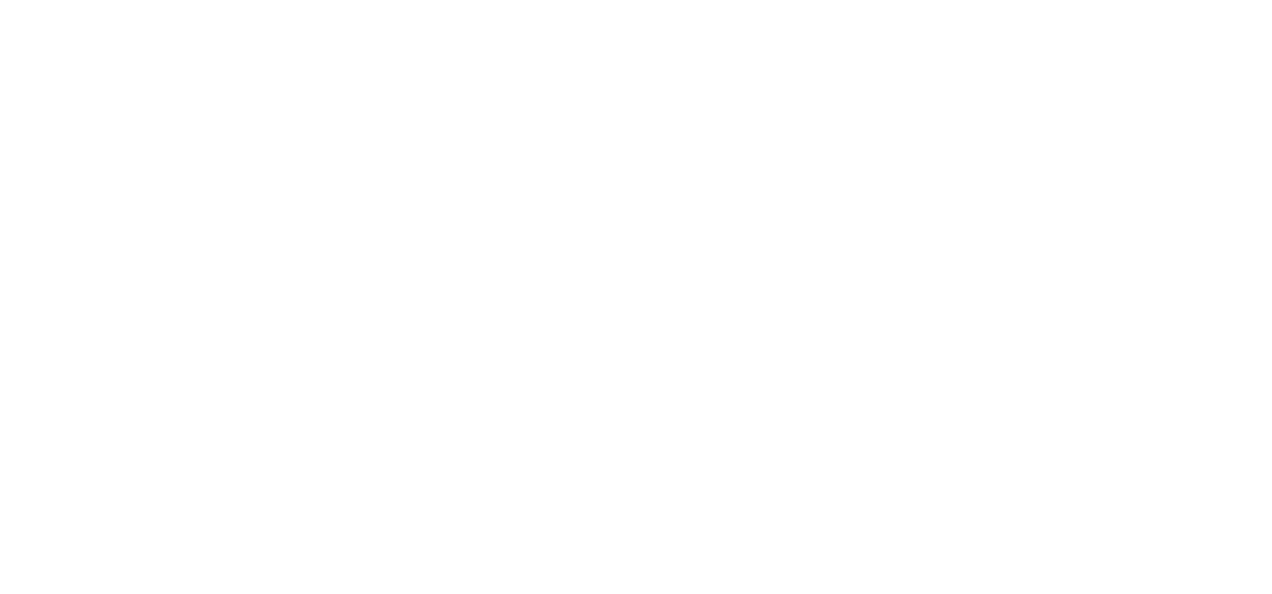 scroll, scrollTop: 0, scrollLeft: 0, axis: both 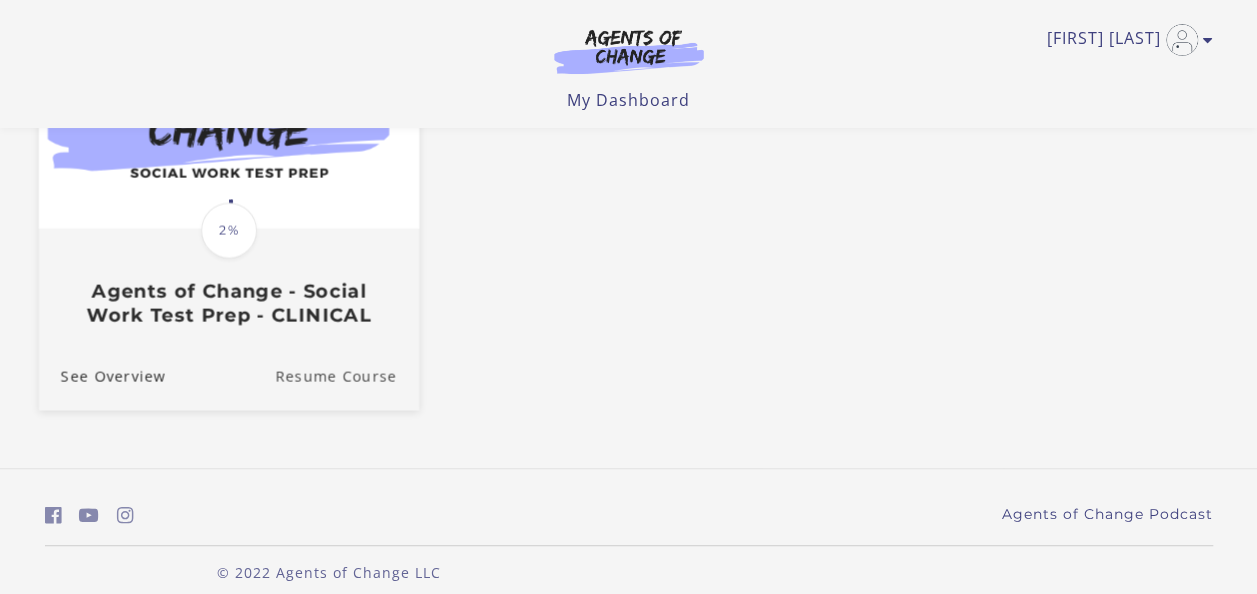 click on "Resume Course" at bounding box center [347, 376] 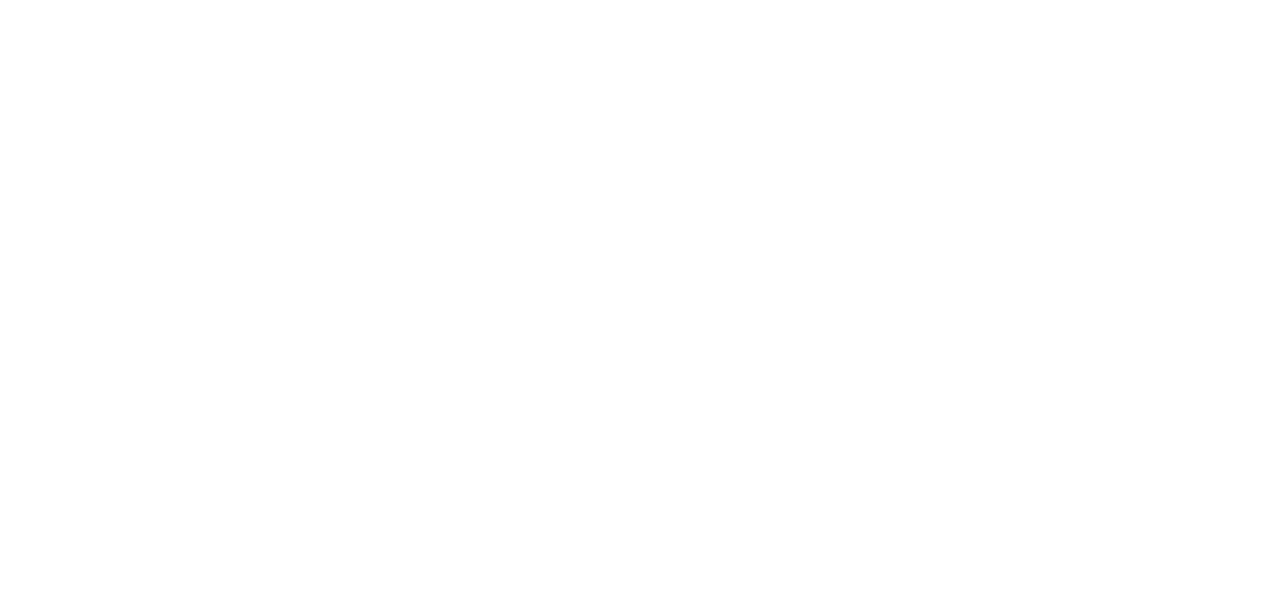 scroll, scrollTop: 0, scrollLeft: 0, axis: both 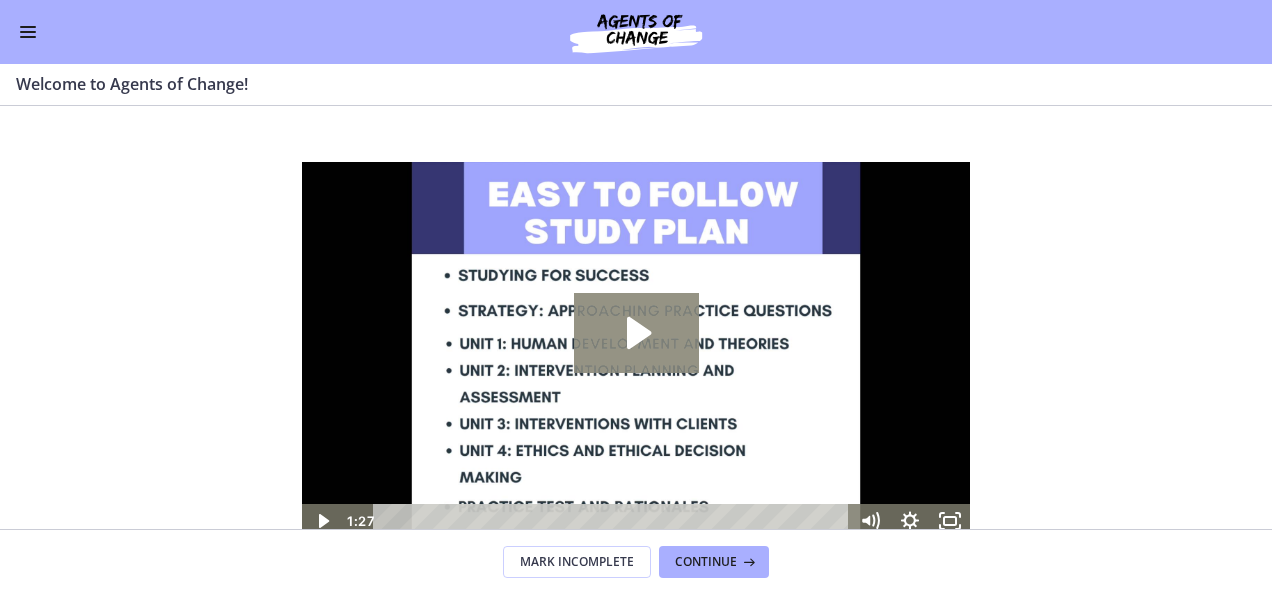 click 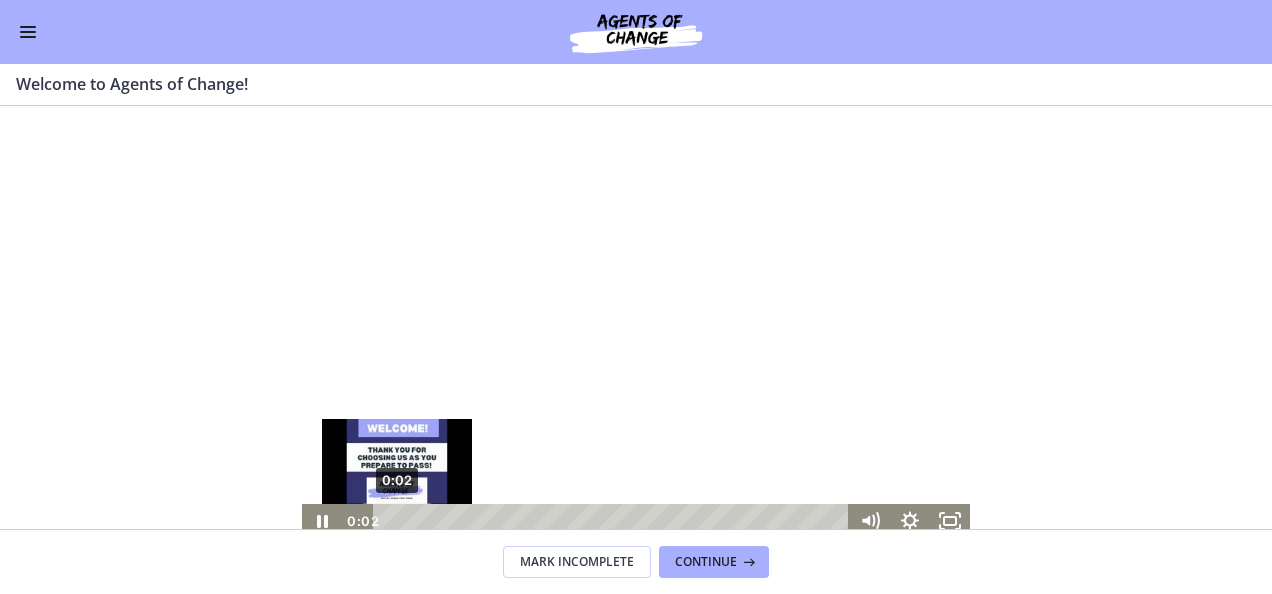 scroll, scrollTop: 8, scrollLeft: 0, axis: vertical 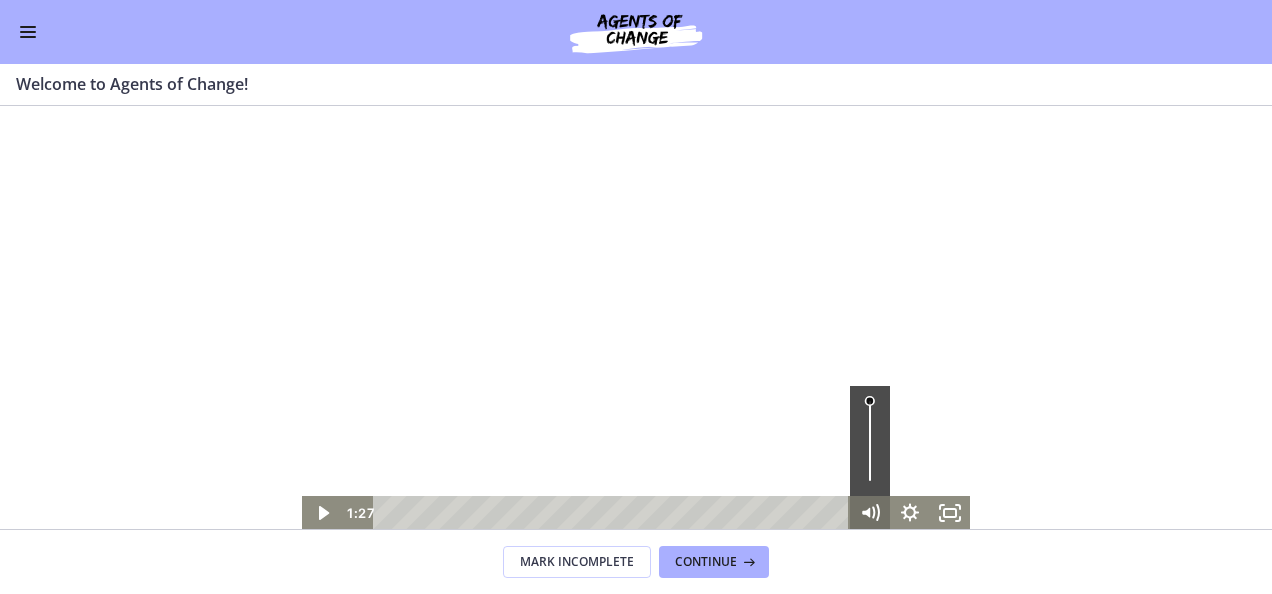 drag, startPoint x: 397, startPoint y: 511, endPoint x: 864, endPoint y: 505, distance: 467.03854 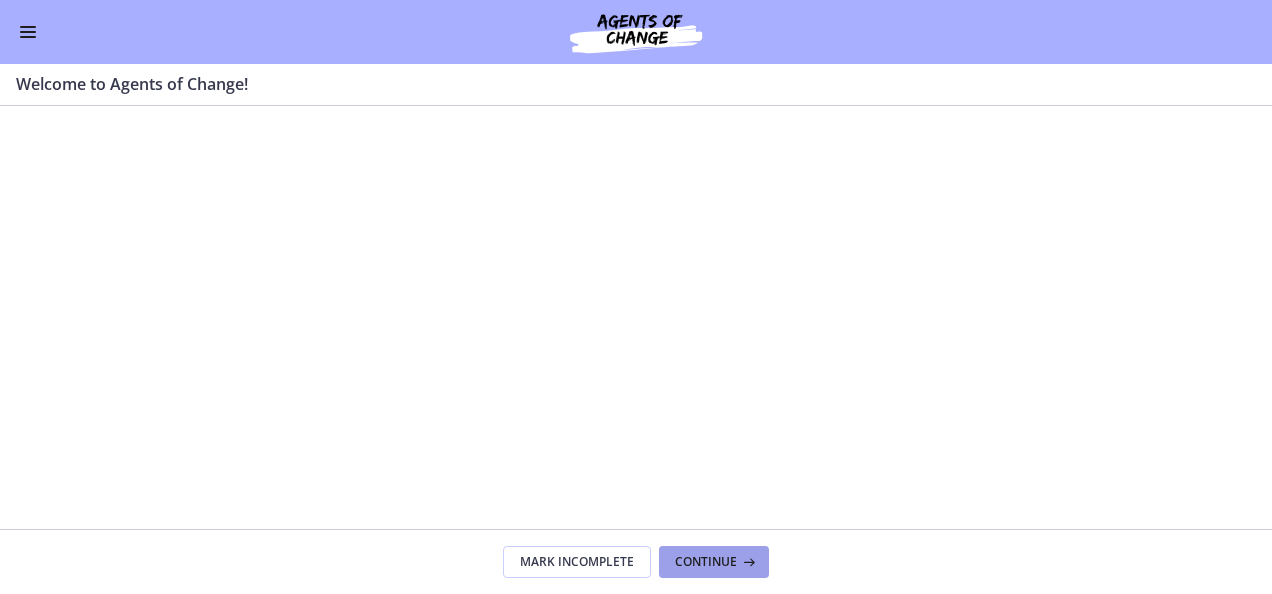 click on "Continue" at bounding box center [706, 562] 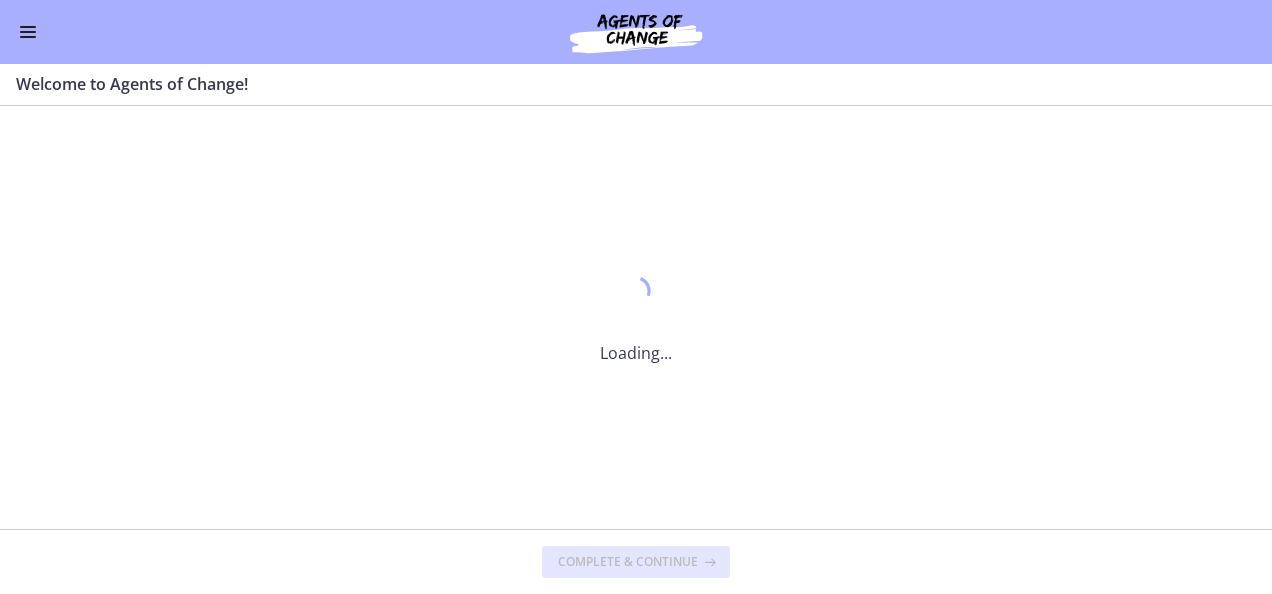scroll, scrollTop: 0, scrollLeft: 0, axis: both 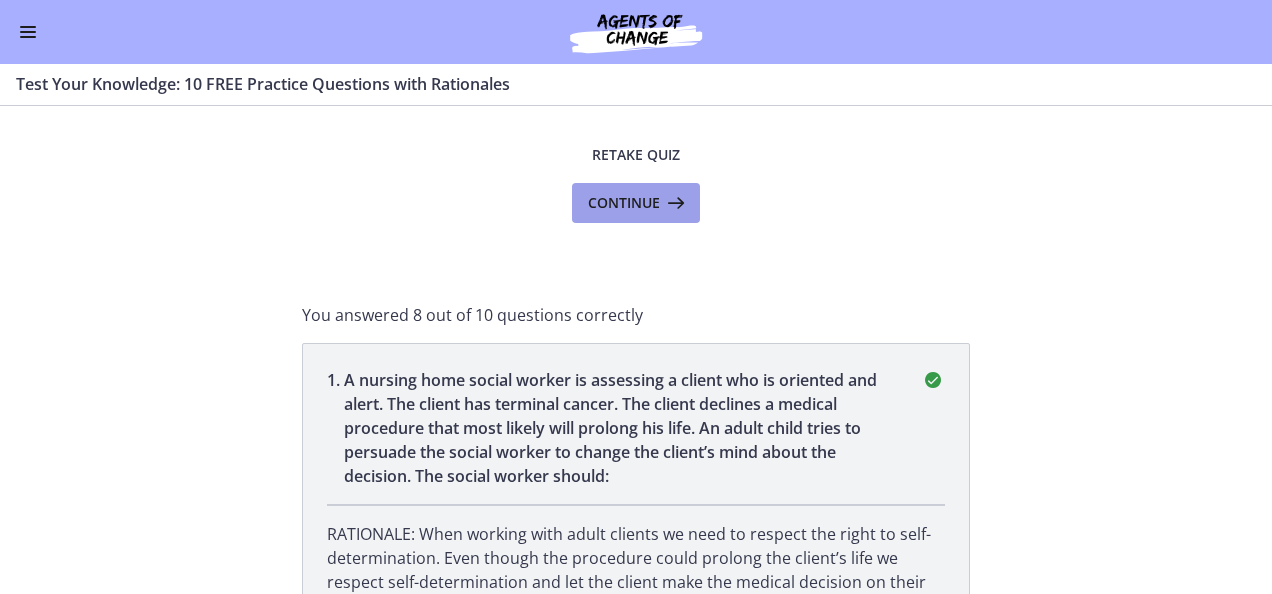 click on "Continue" at bounding box center [624, 203] 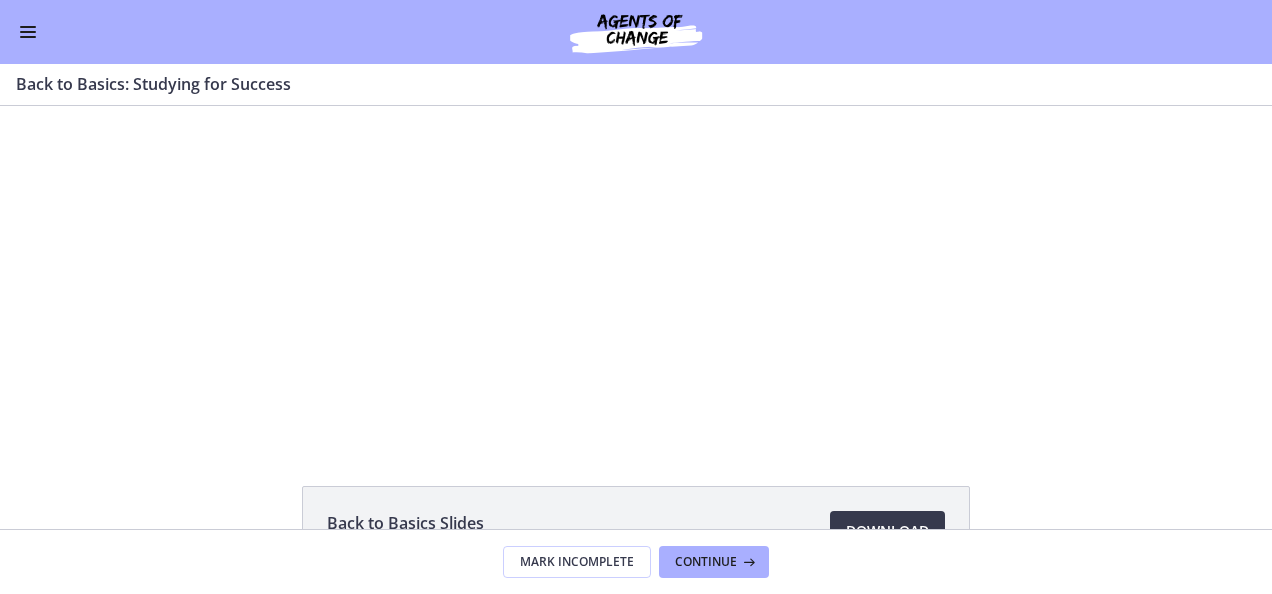 scroll, scrollTop: 0, scrollLeft: 0, axis: both 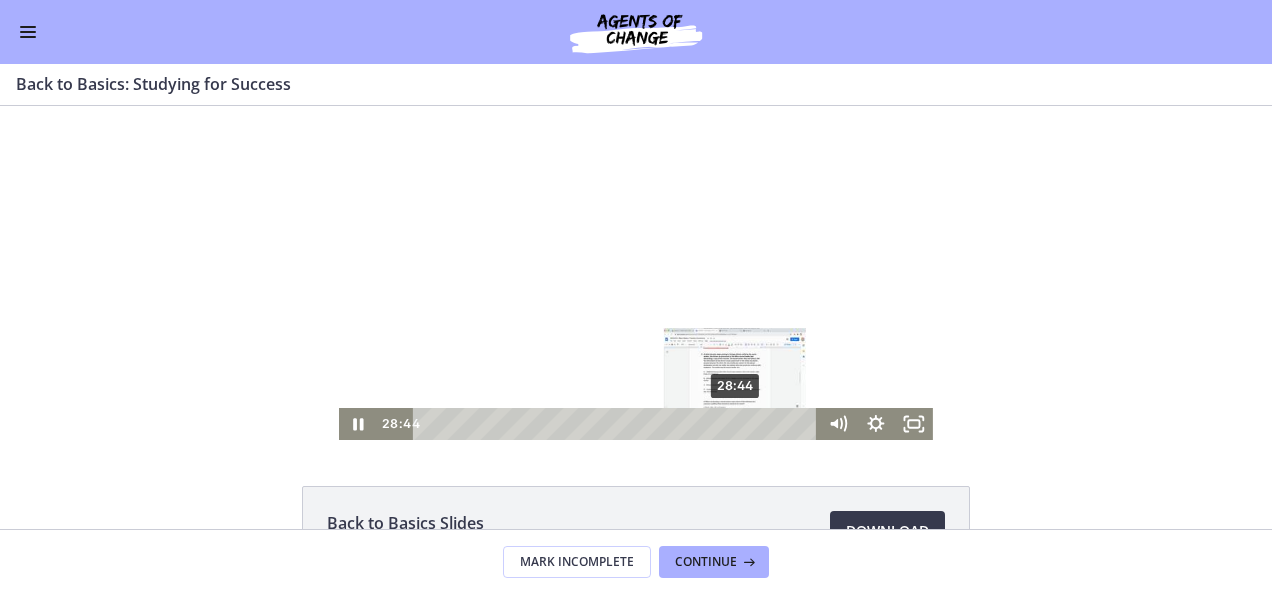 click on "28:44" at bounding box center (618, 424) 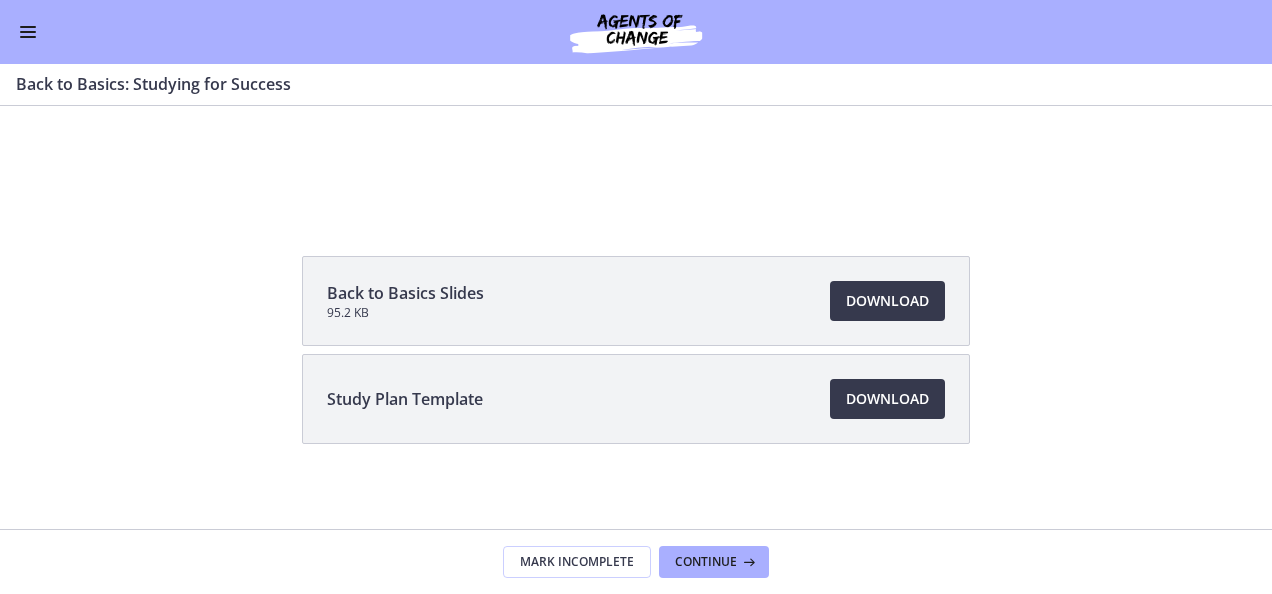 scroll, scrollTop: 239, scrollLeft: 0, axis: vertical 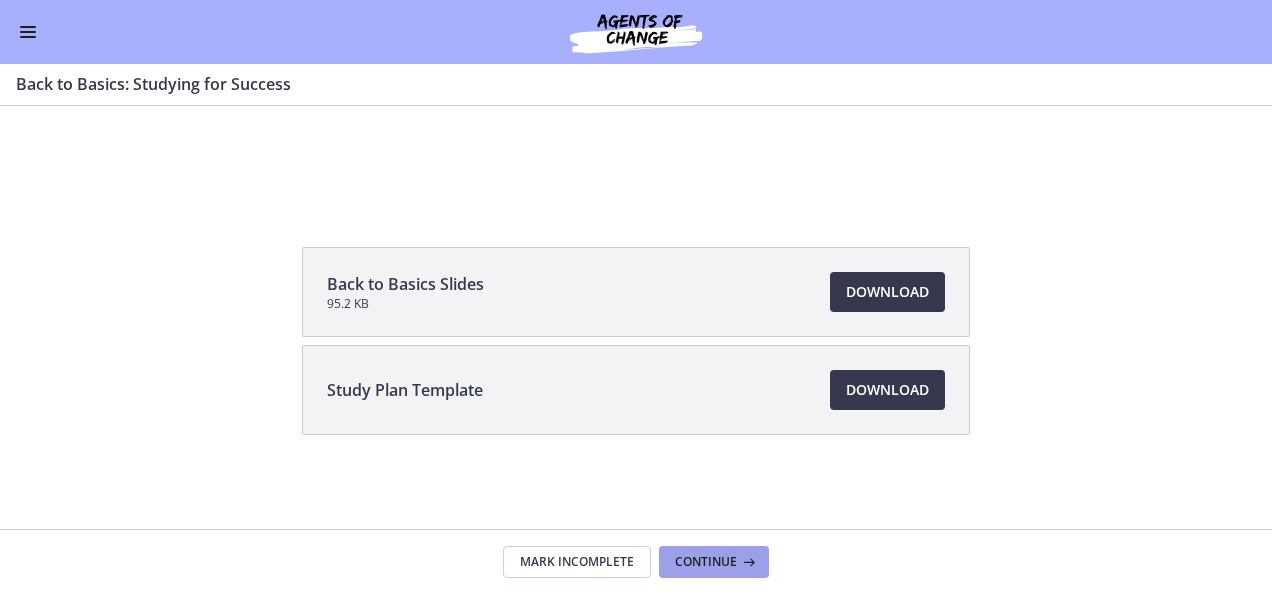 click on "Continue" at bounding box center [706, 562] 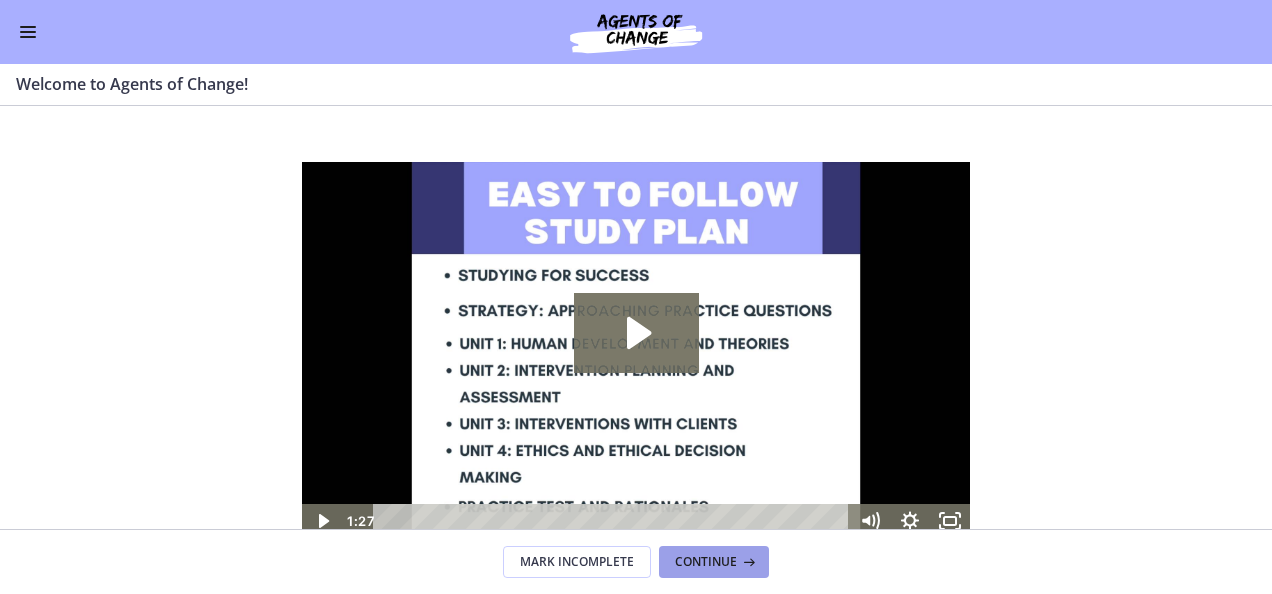 scroll, scrollTop: 0, scrollLeft: 0, axis: both 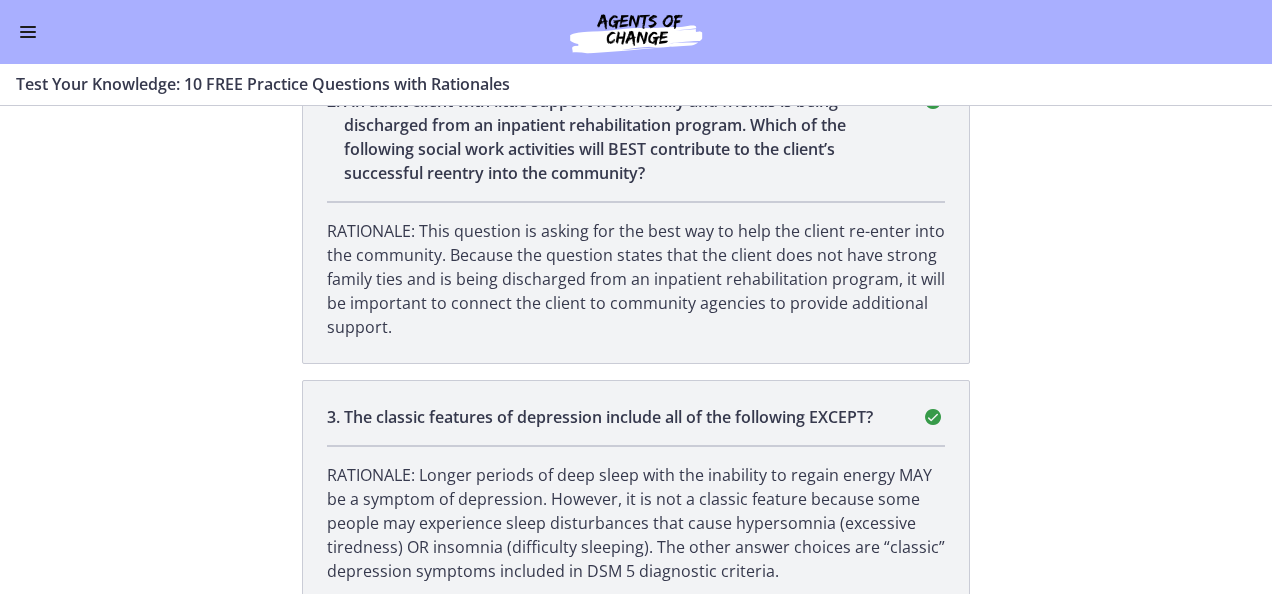 click at bounding box center (28, 32) 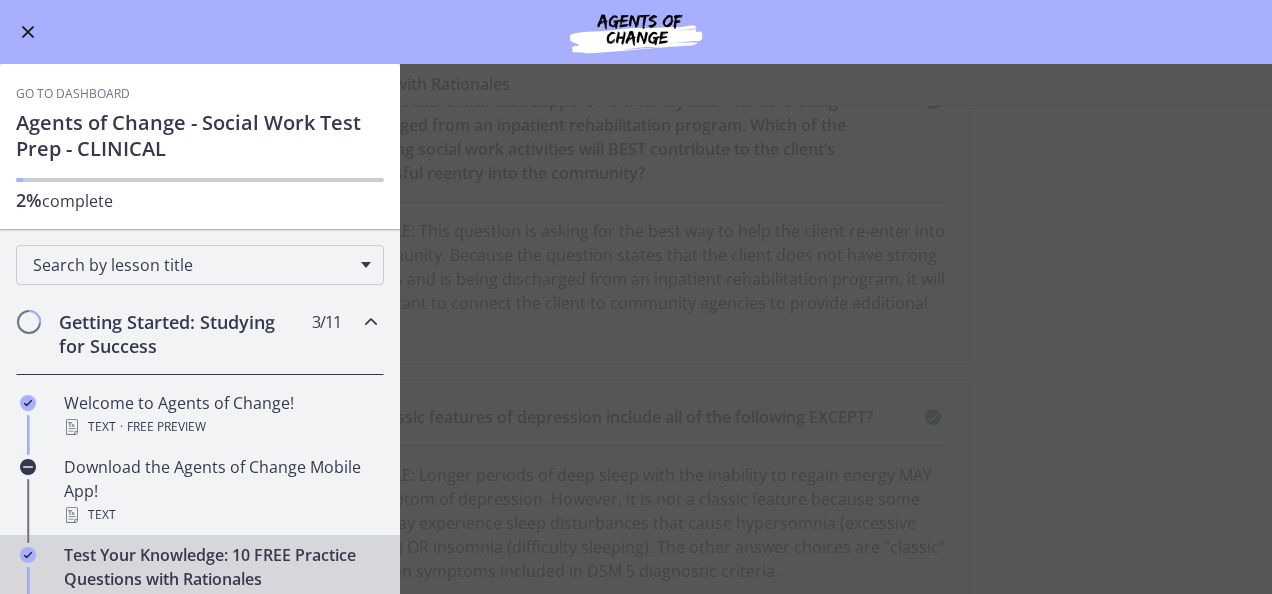 scroll, scrollTop: 1772, scrollLeft: 0, axis: vertical 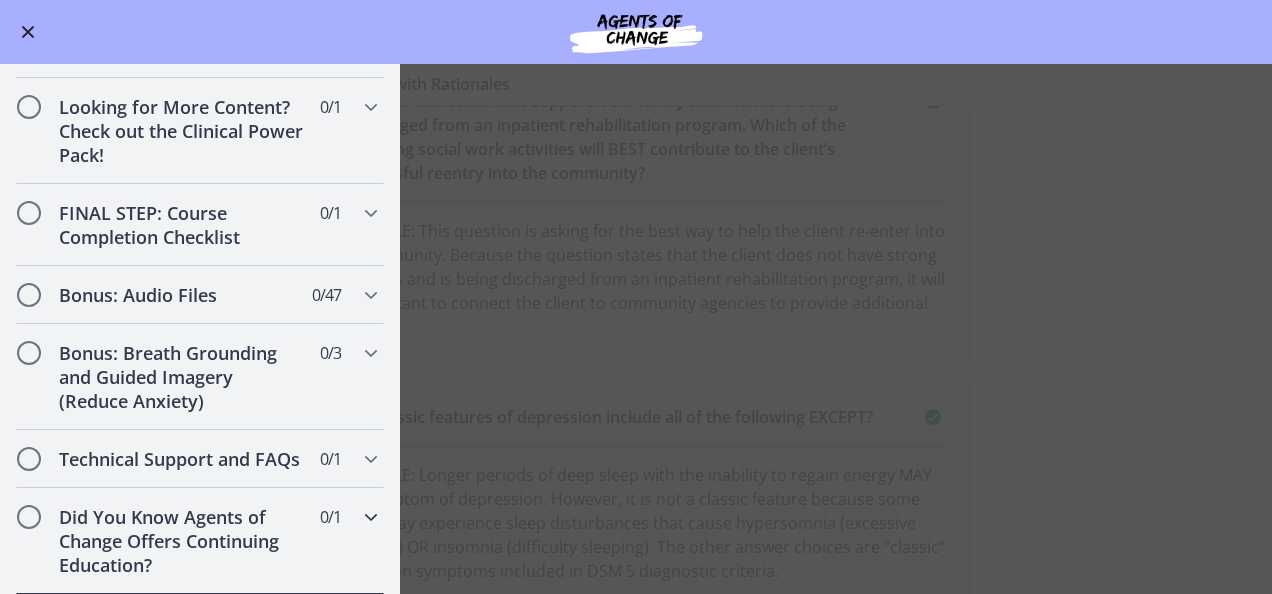 click at bounding box center [29, 517] 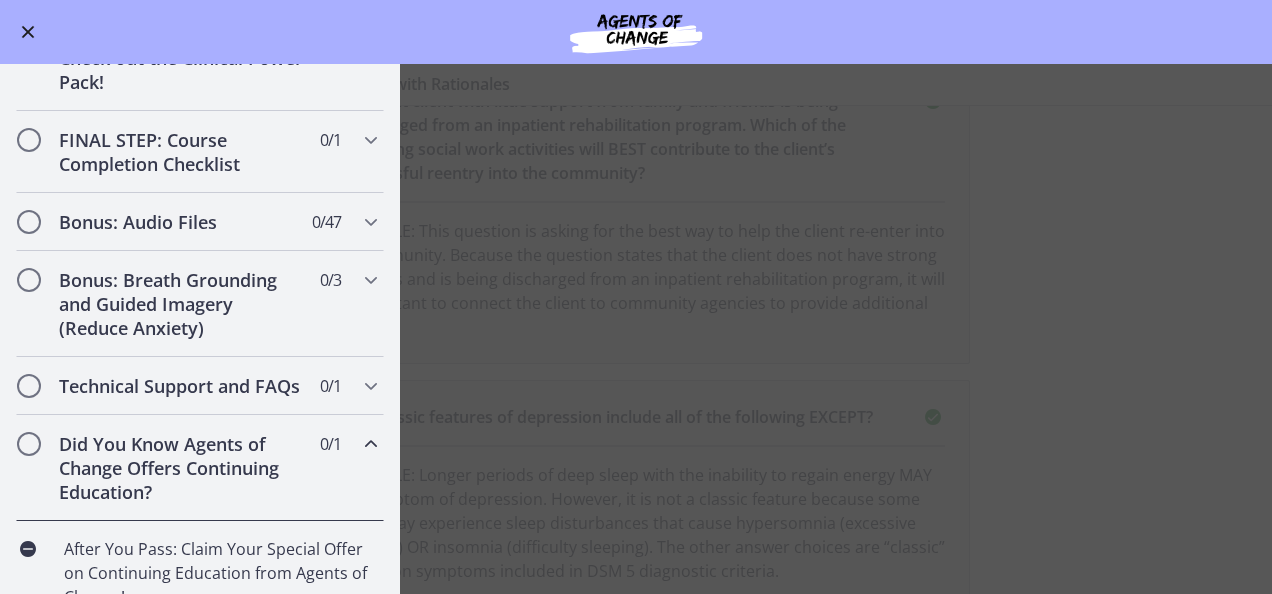 scroll, scrollTop: 980, scrollLeft: 0, axis: vertical 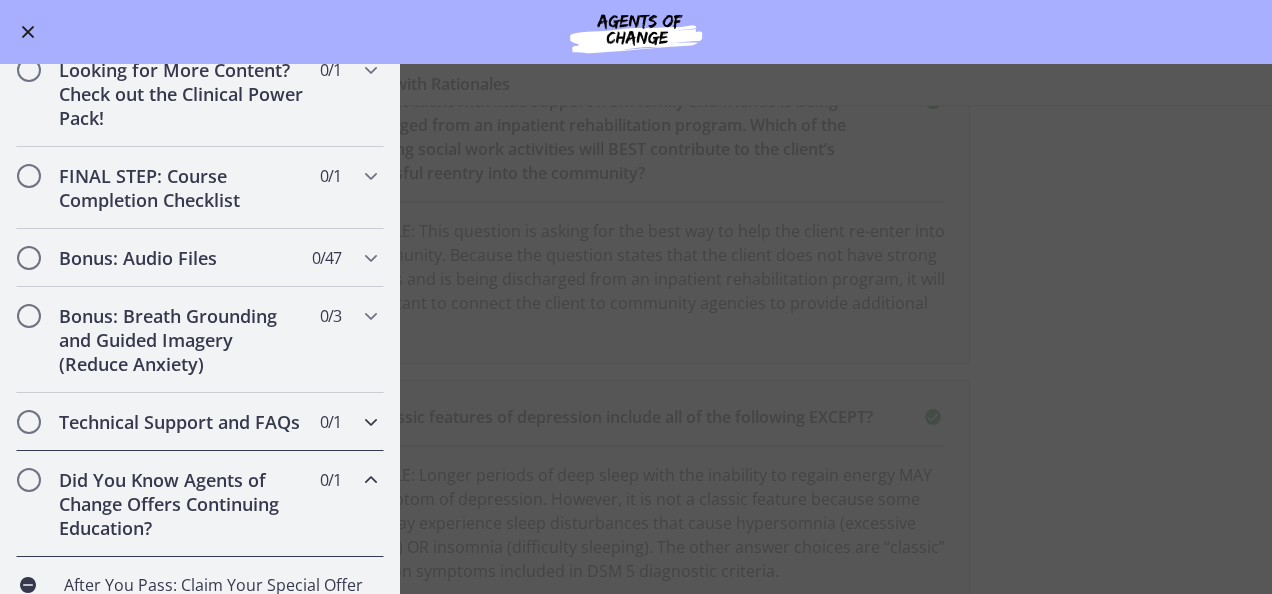 click at bounding box center (29, 422) 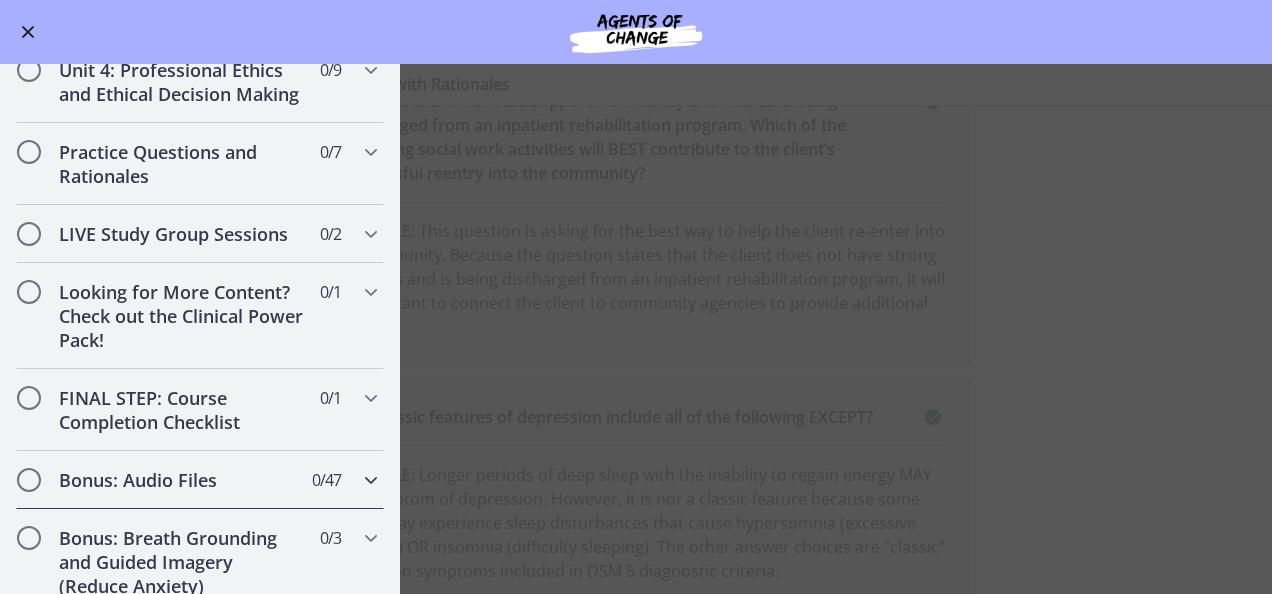 scroll, scrollTop: 668, scrollLeft: 0, axis: vertical 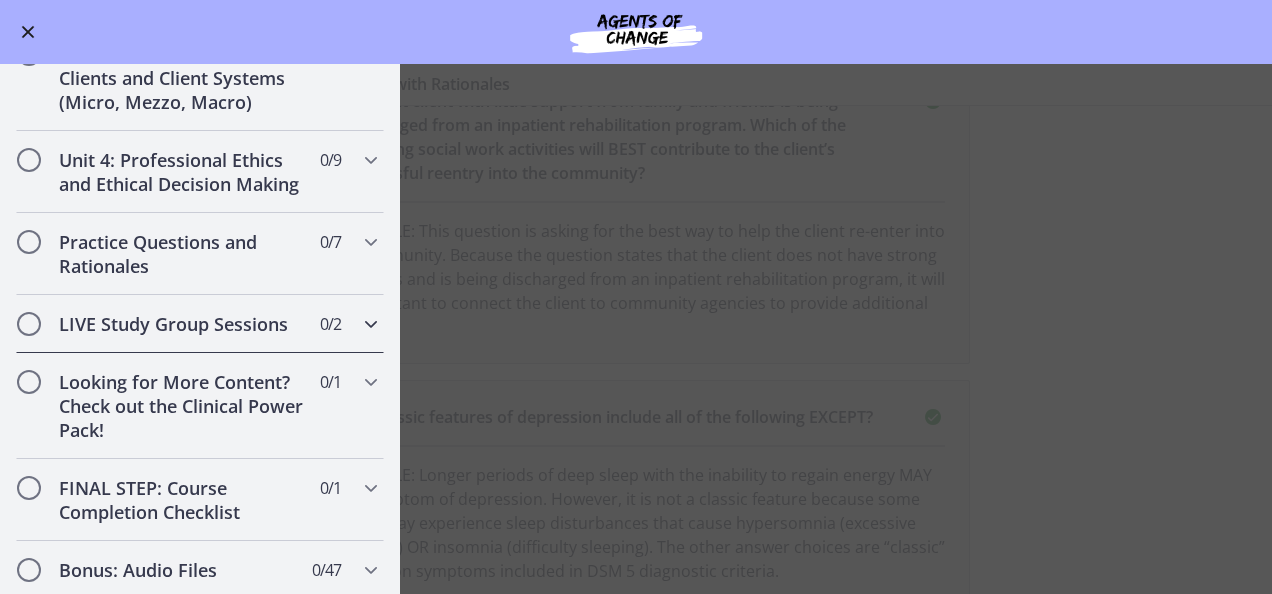 click at bounding box center [29, 324] 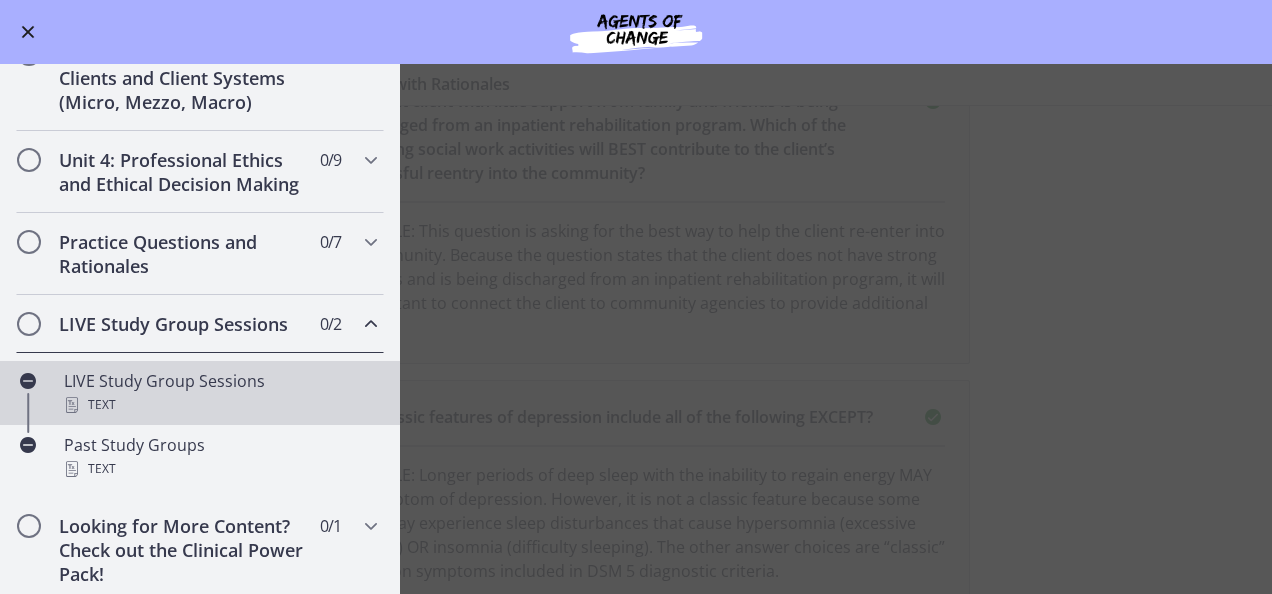 click on "LIVE Study Group Sessions
Text" at bounding box center [220, 393] 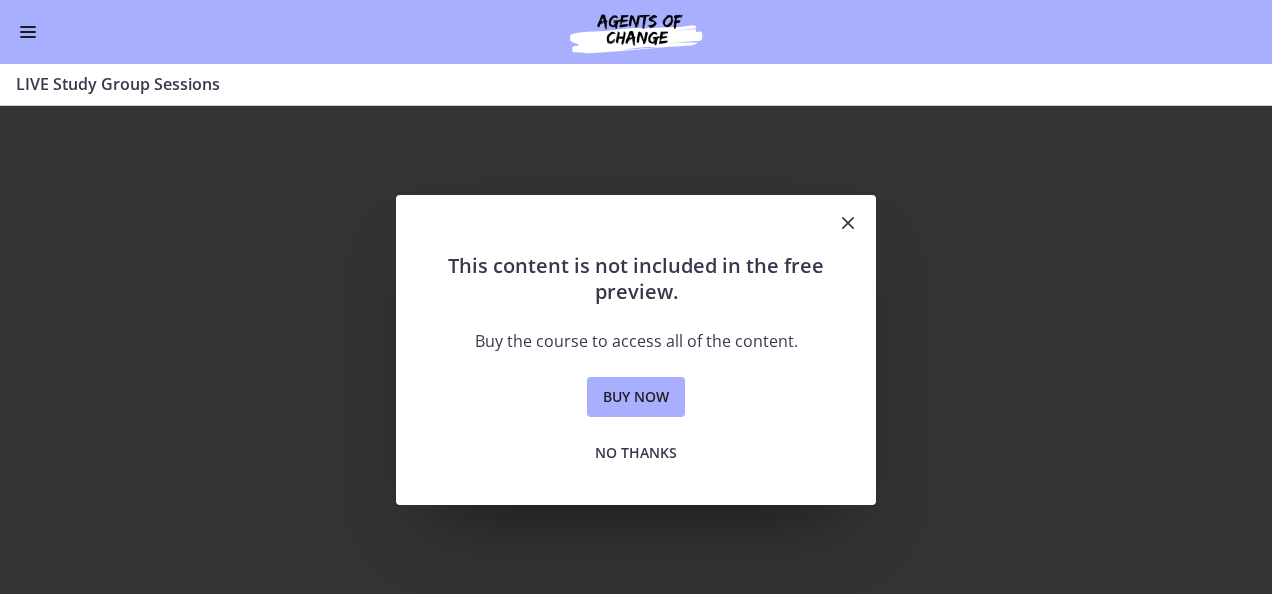 scroll, scrollTop: 0, scrollLeft: 0, axis: both 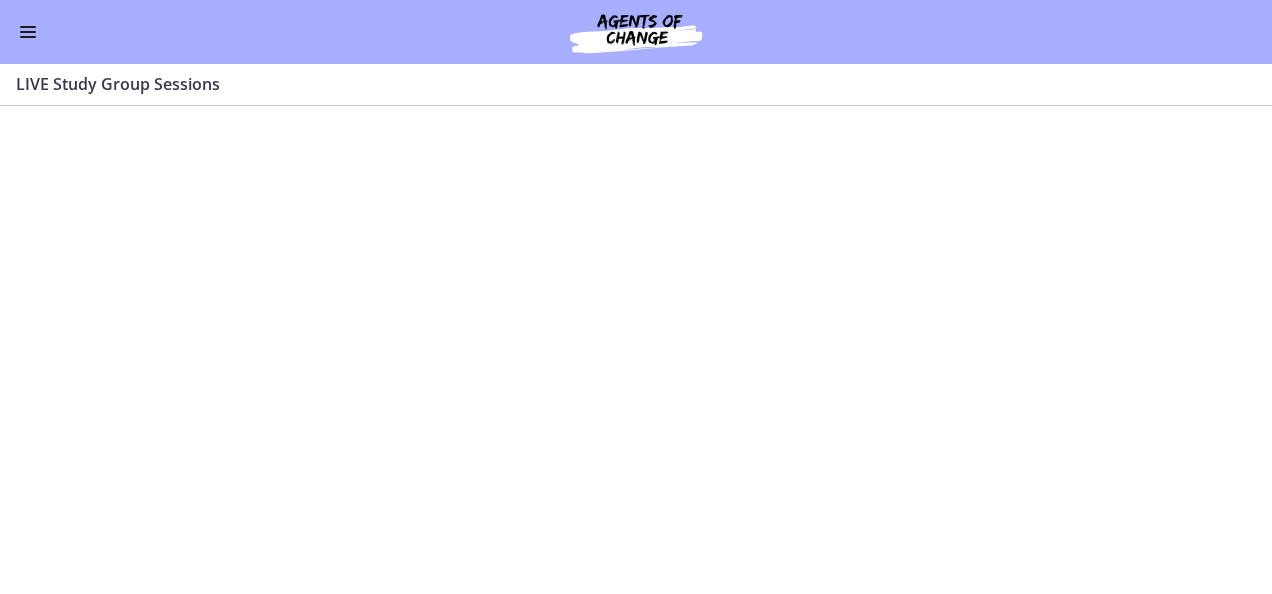 click at bounding box center [28, 32] 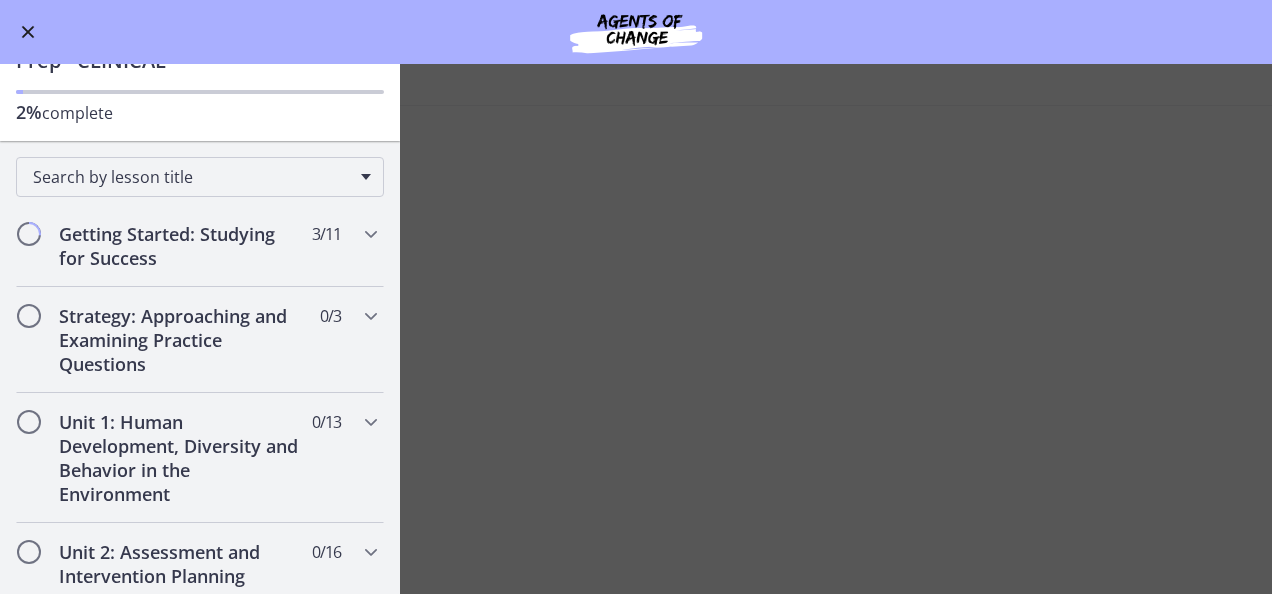 scroll, scrollTop: 0, scrollLeft: 0, axis: both 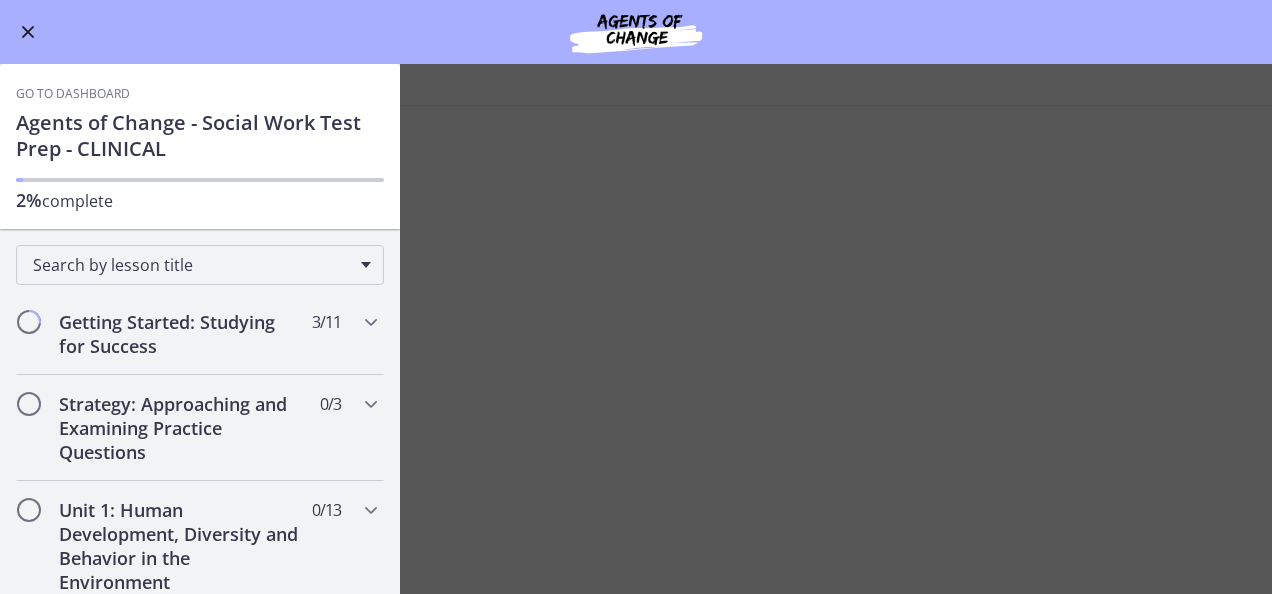 click on "Go to Dashboard" at bounding box center [73, 94] 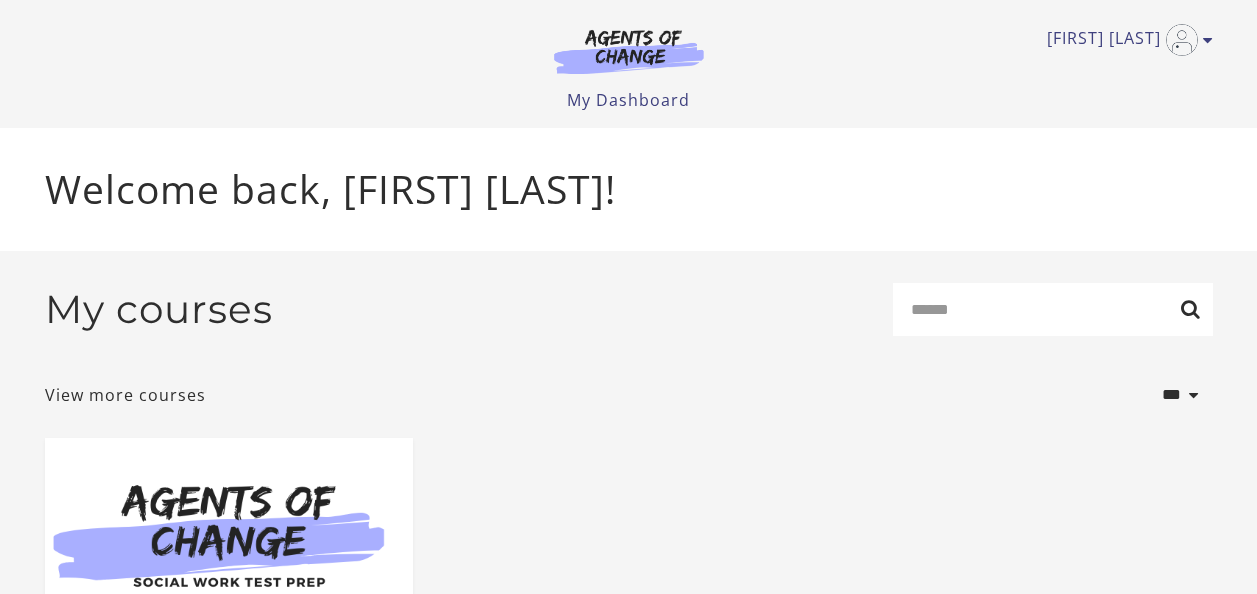scroll, scrollTop: 0, scrollLeft: 0, axis: both 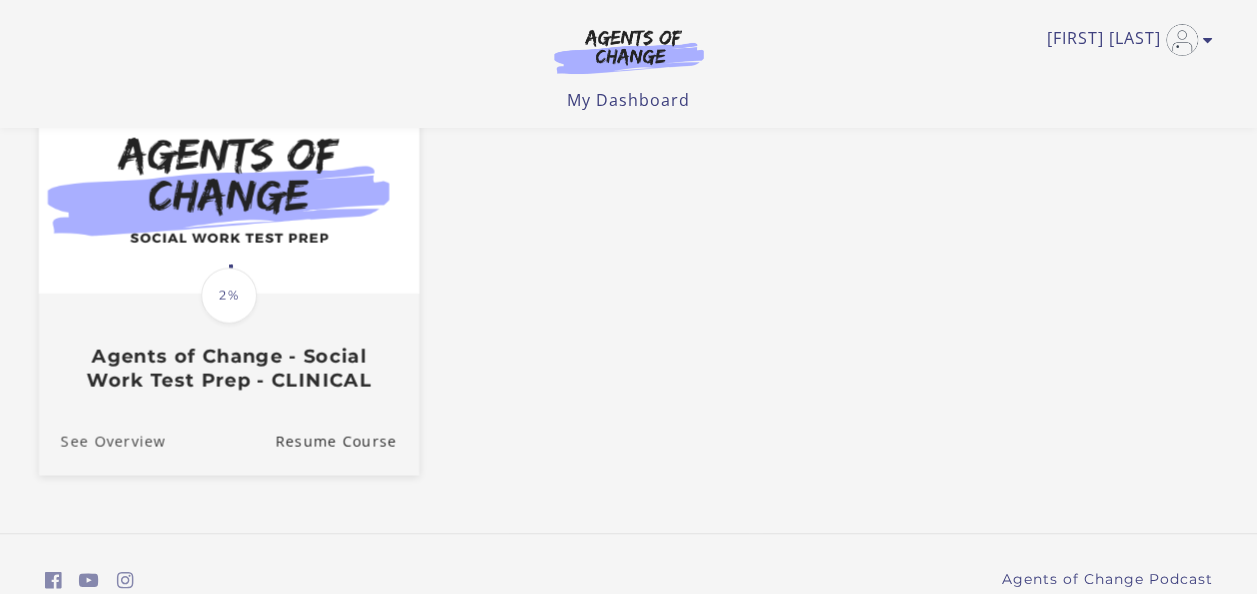 click on "See Overview" at bounding box center (101, 441) 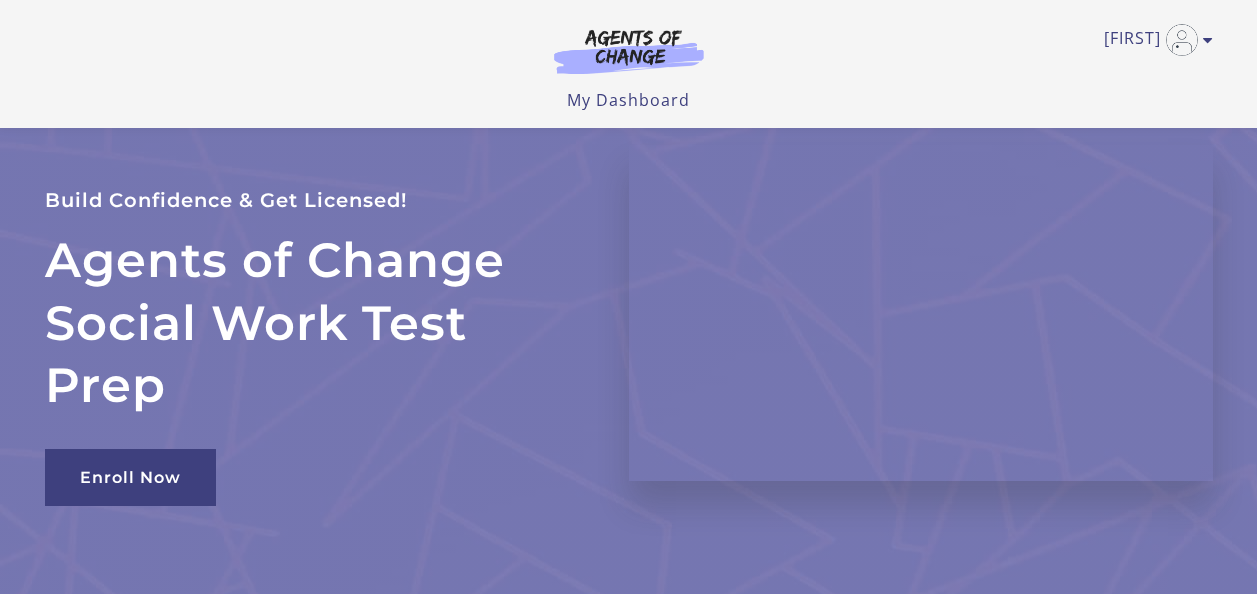 scroll, scrollTop: 332, scrollLeft: 0, axis: vertical 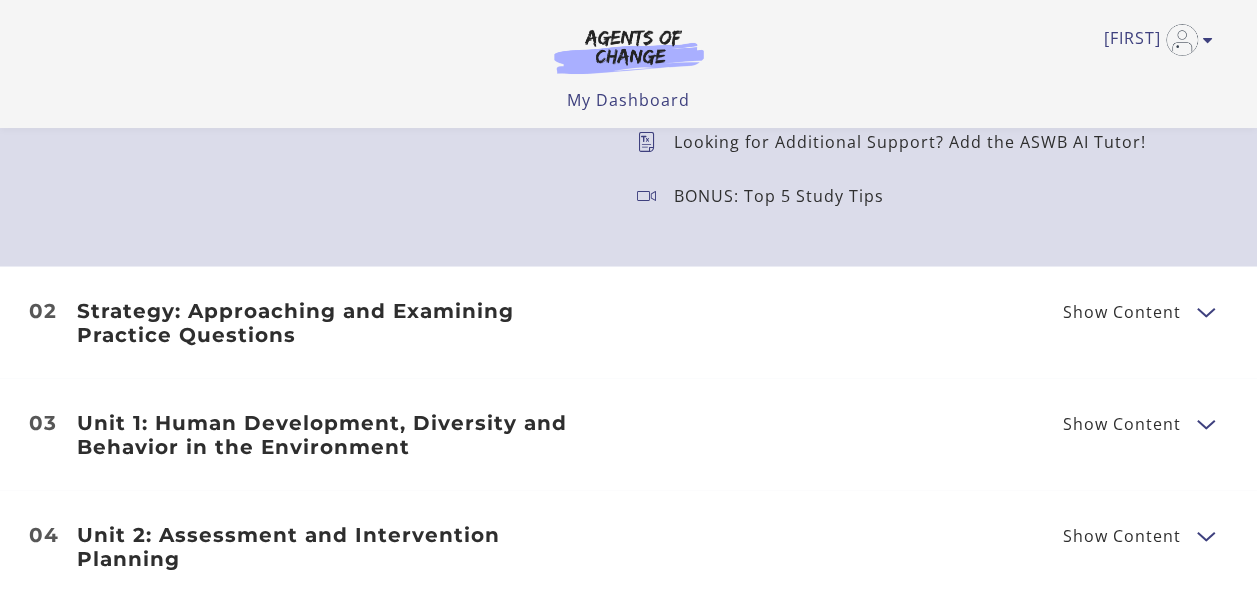 click on "Show Content" at bounding box center (1122, 312) 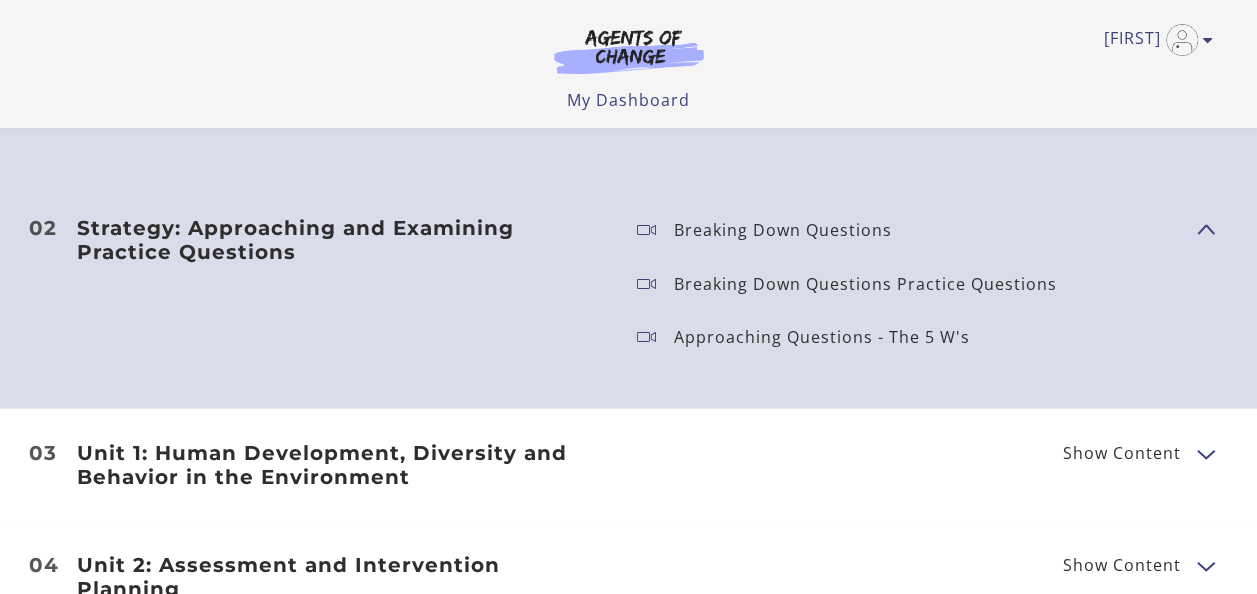 scroll, scrollTop: 2358, scrollLeft: 0, axis: vertical 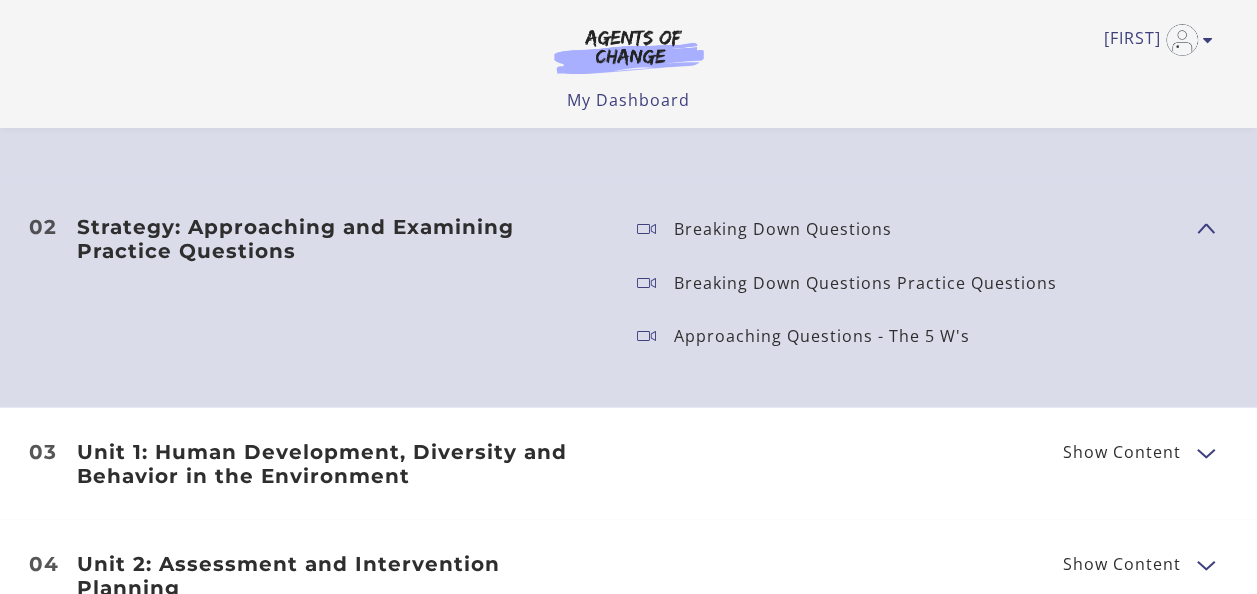 click at bounding box center (655, 283) 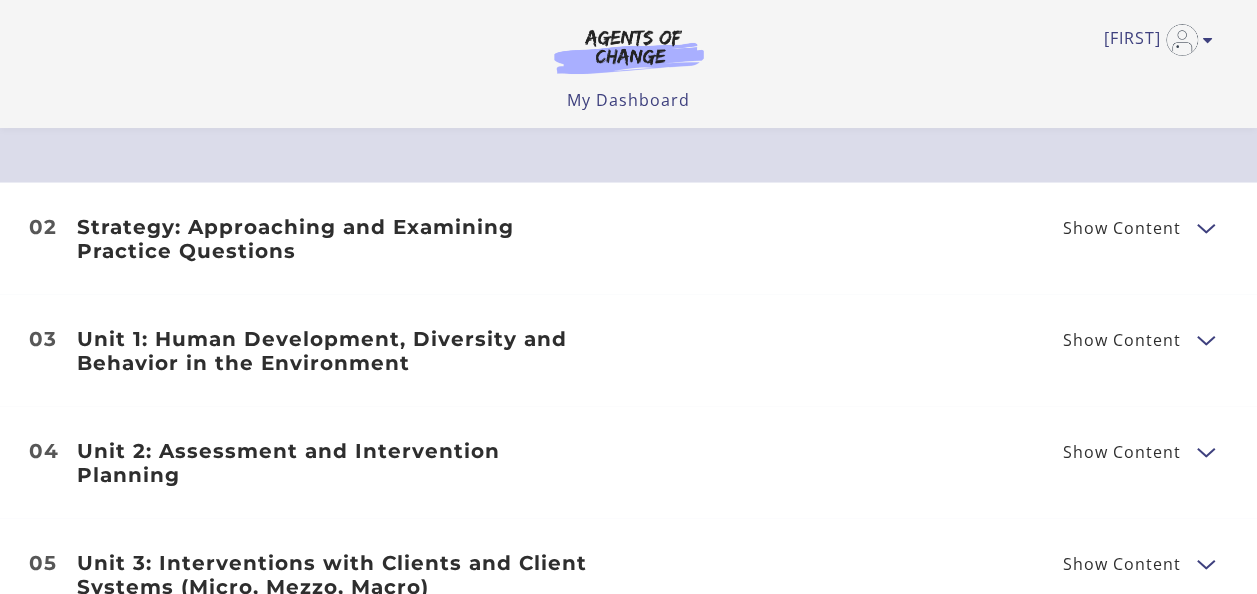 click on "Strategy: Approaching and Examining Practice Questions" at bounding box center (341, 239) 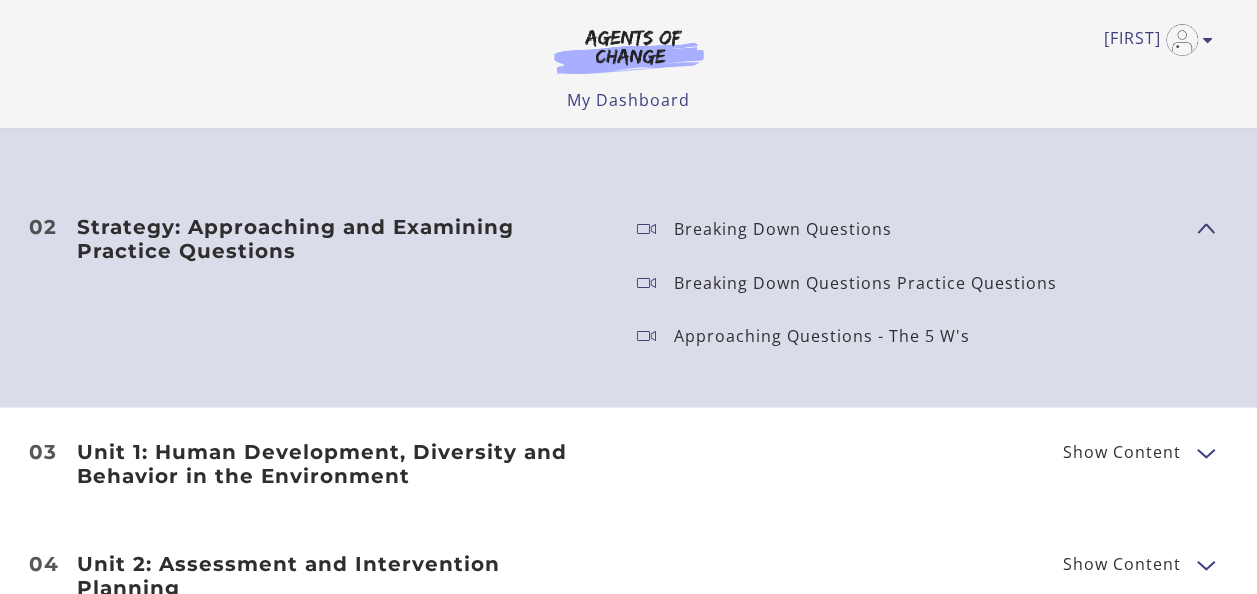 click on "Strategy: Approaching and Examining Practice Questions" at bounding box center (341, 239) 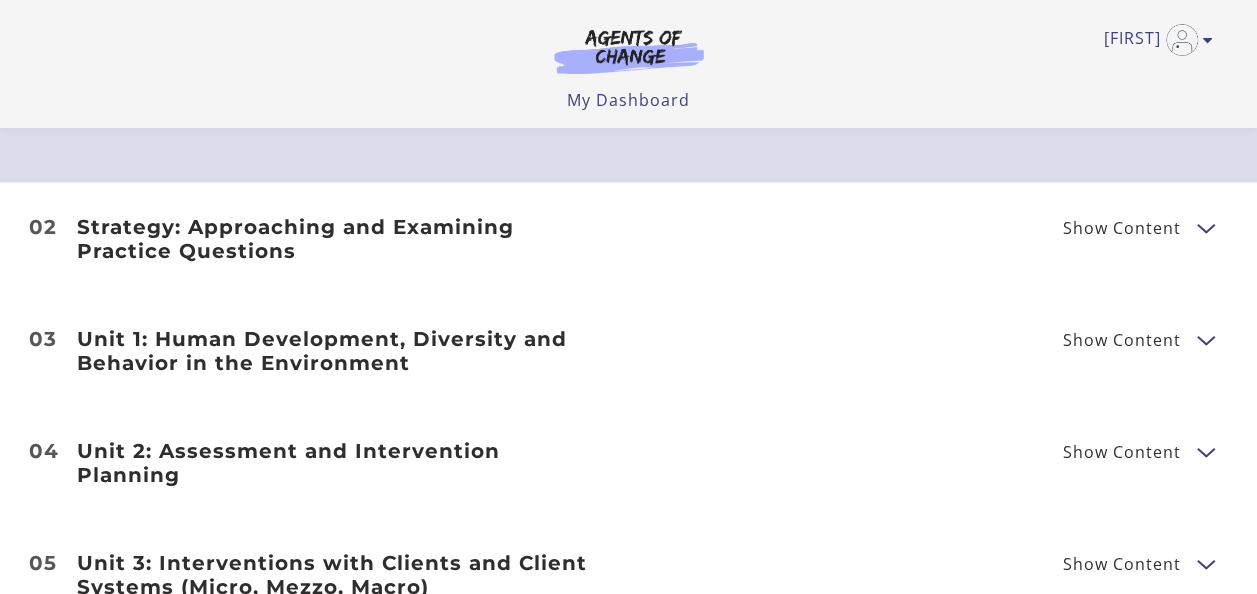 click on "Strategy: Approaching and Examining Practice Questions" at bounding box center [341, 239] 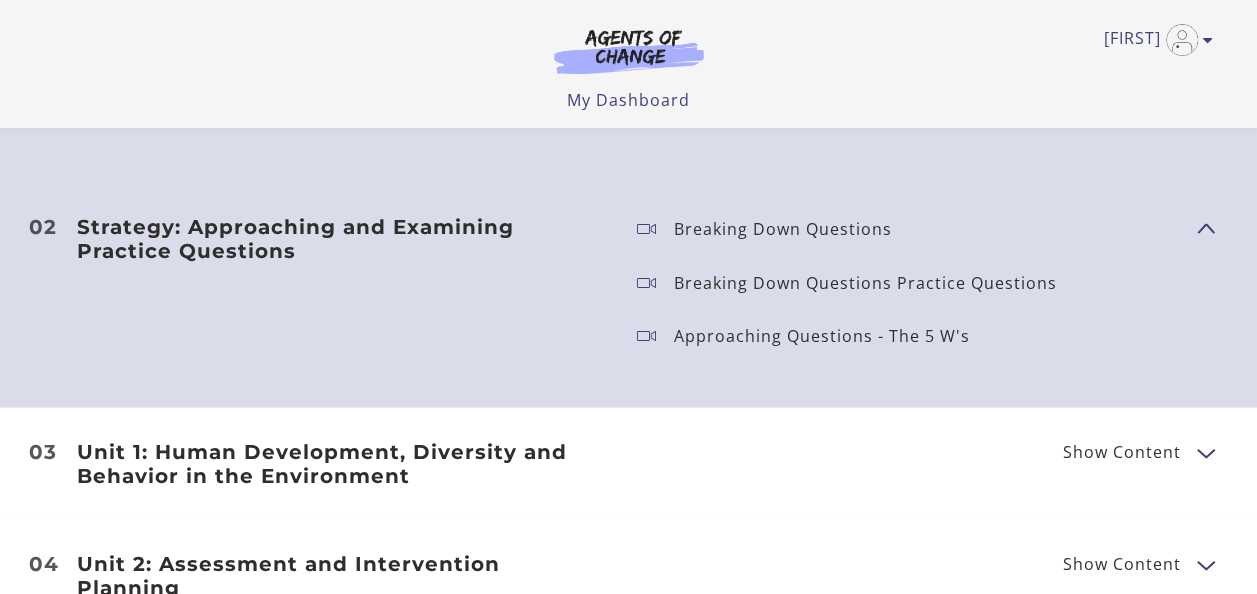 click on "Approaching Questions - The 5 W's" at bounding box center (830, 336) 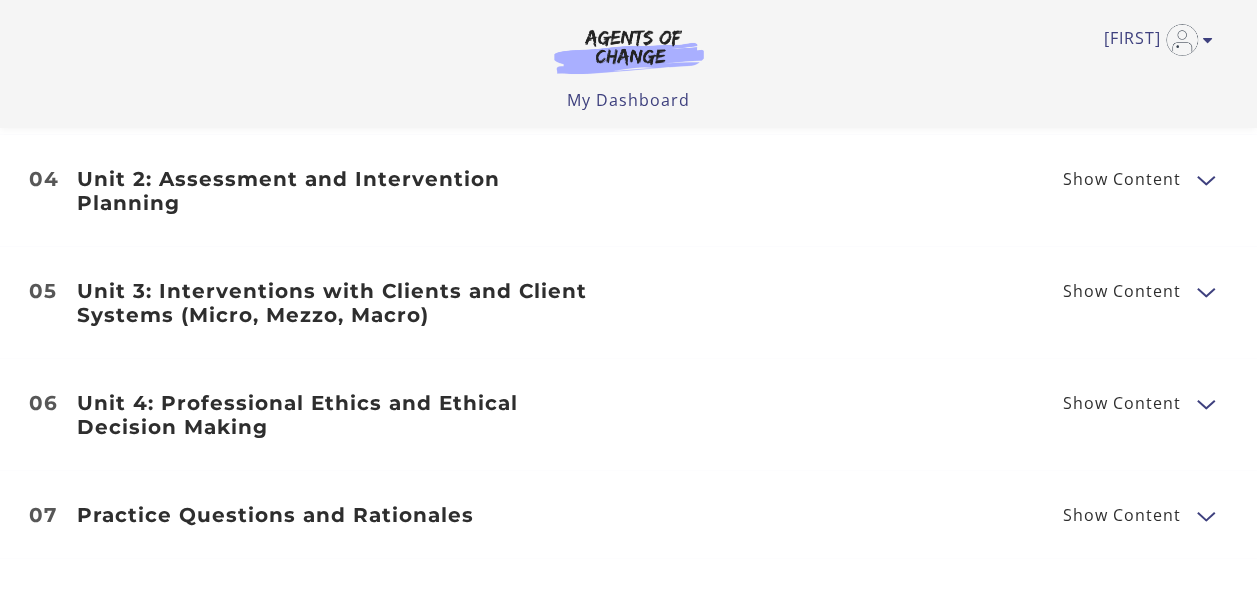 scroll, scrollTop: 2744, scrollLeft: 0, axis: vertical 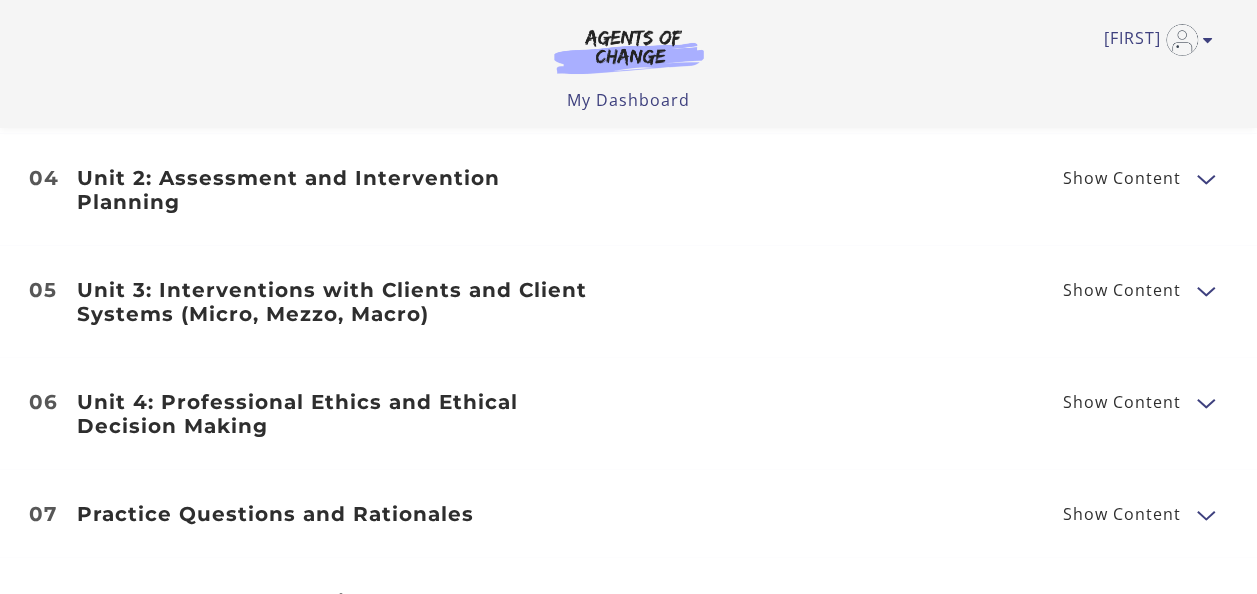 click on "Show Content" at bounding box center (1122, 290) 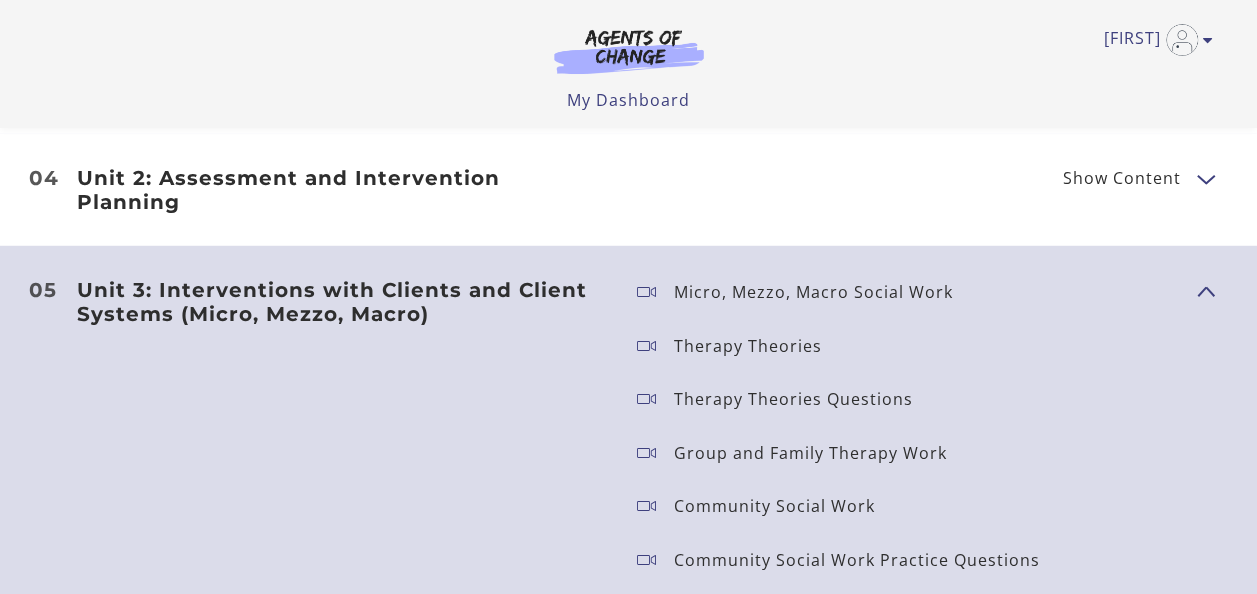 click on "Therapy Theories" at bounding box center [756, 346] 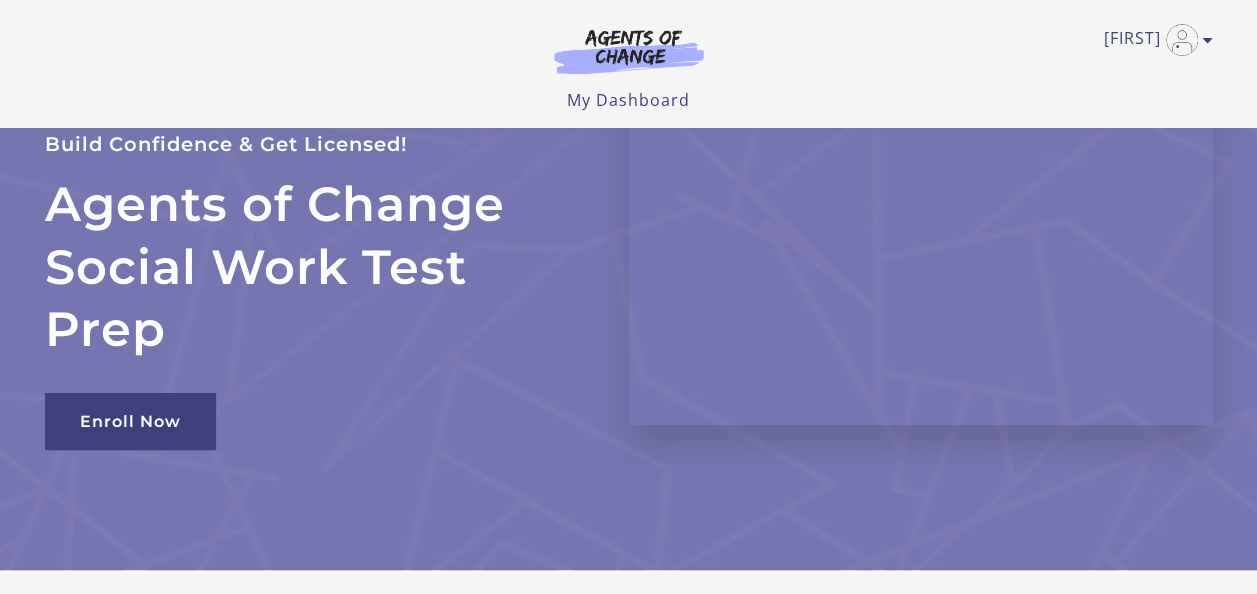 scroll, scrollTop: 0, scrollLeft: 0, axis: both 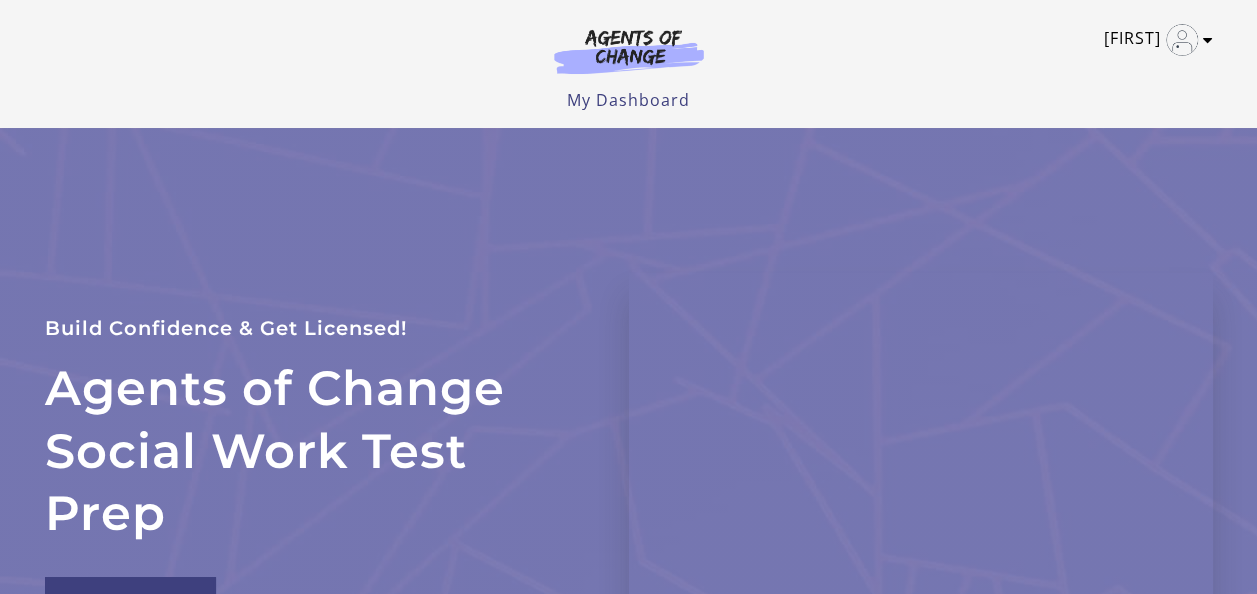 click on "[FIRST] [LAST]" at bounding box center [1153, 40] 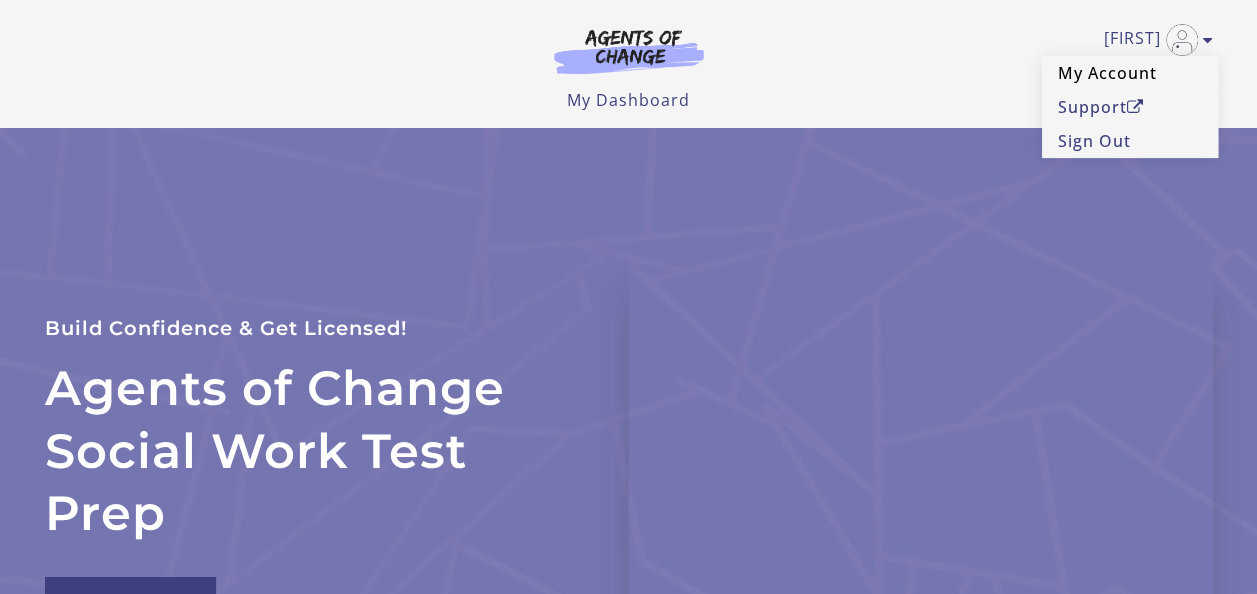 click on "My Account" at bounding box center [1130, 73] 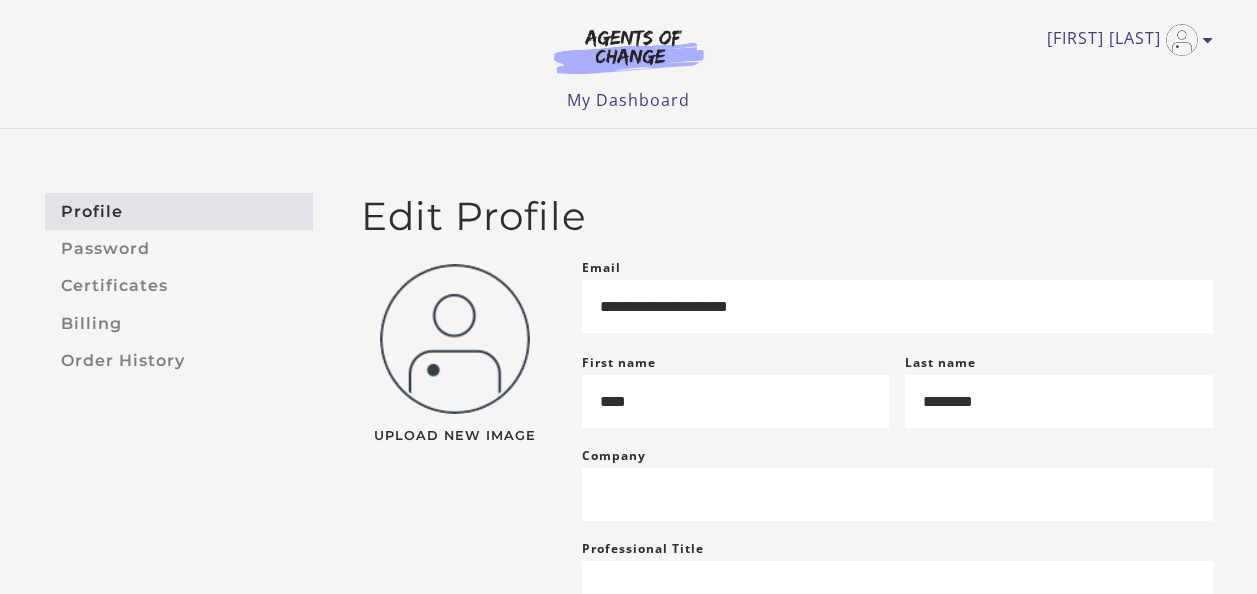 scroll, scrollTop: 0, scrollLeft: 0, axis: both 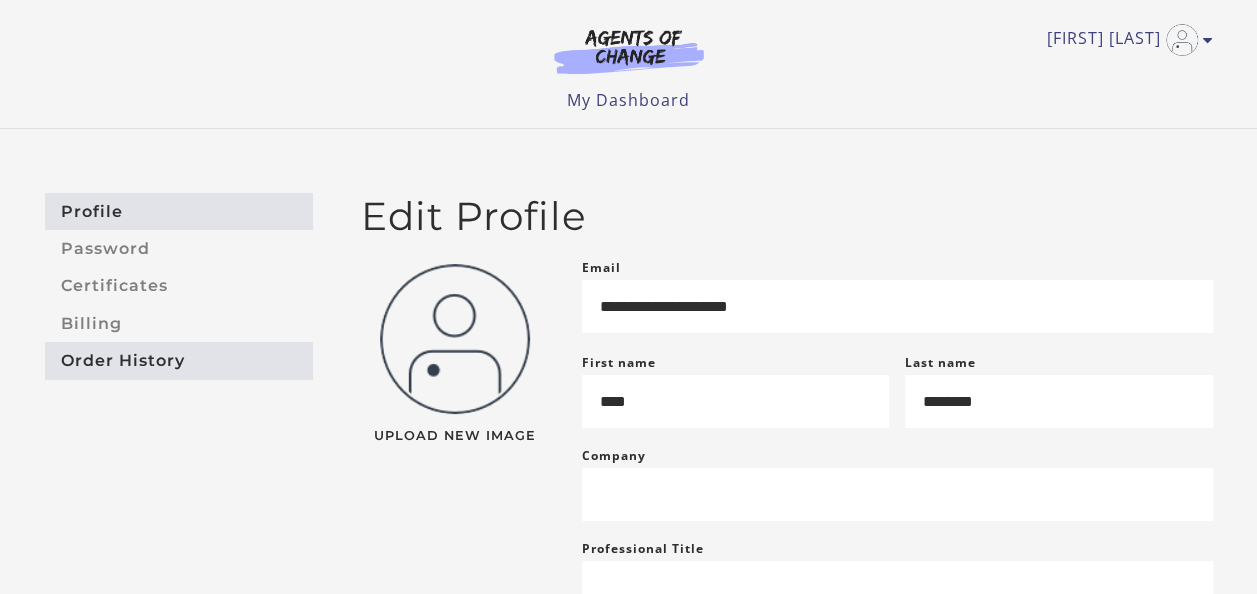 click on "Order History" at bounding box center (179, 360) 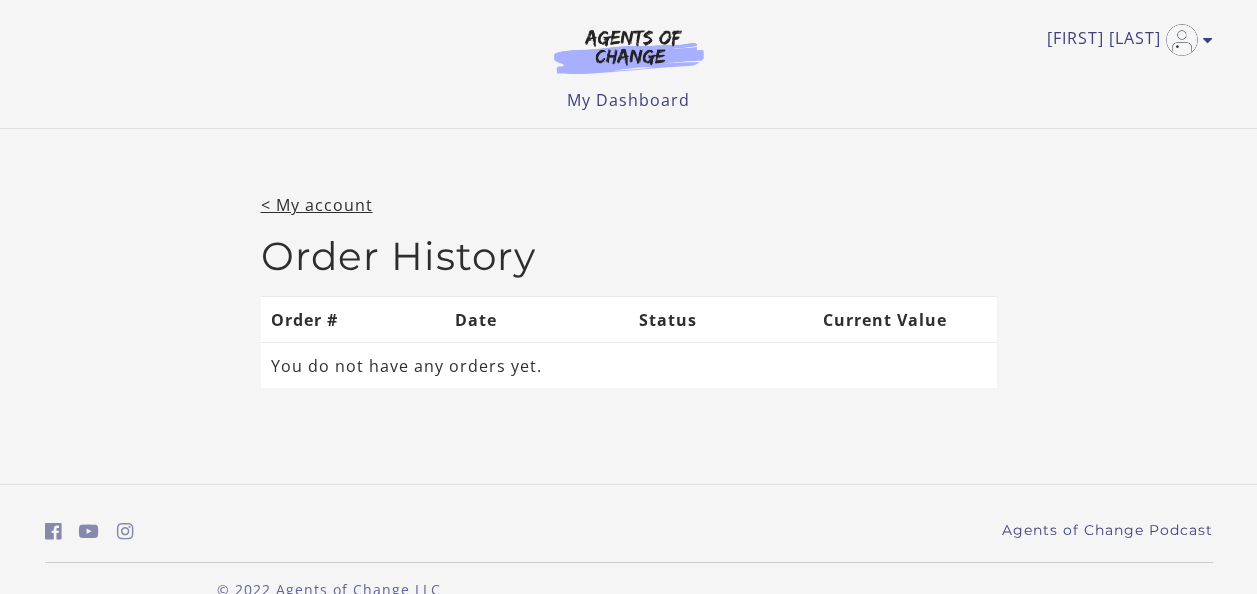 scroll, scrollTop: 0, scrollLeft: 0, axis: both 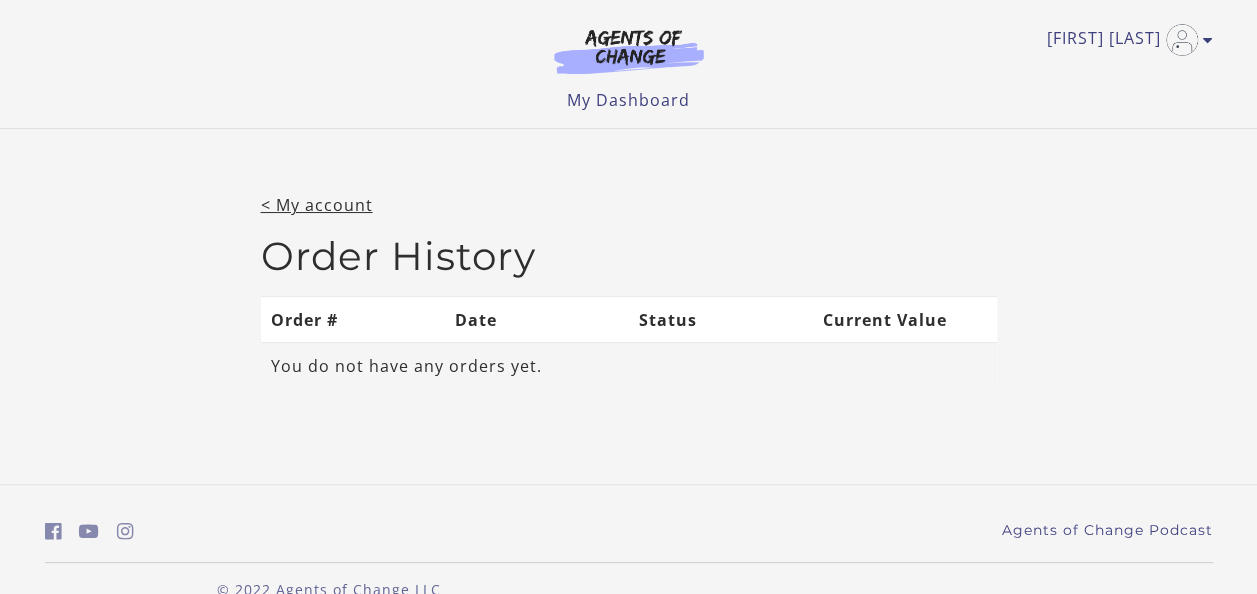 click on "You do not have any orders yet." at bounding box center (406, 366) 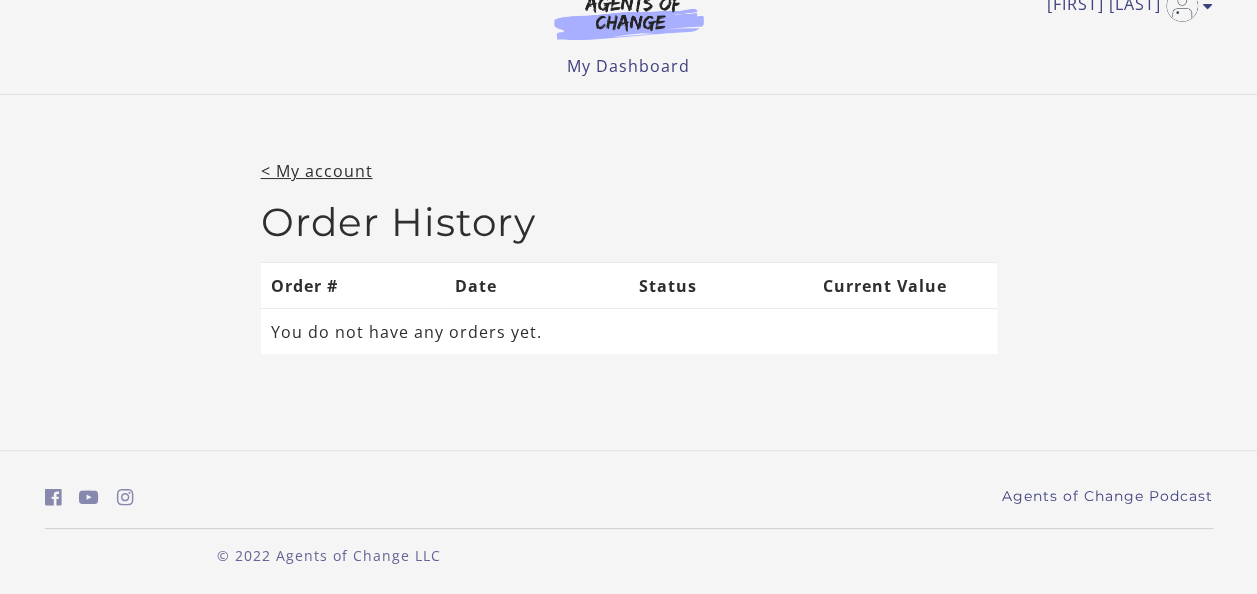 click on "My Dashboard
My Account
Support
Sign Out" at bounding box center (629, 66) 